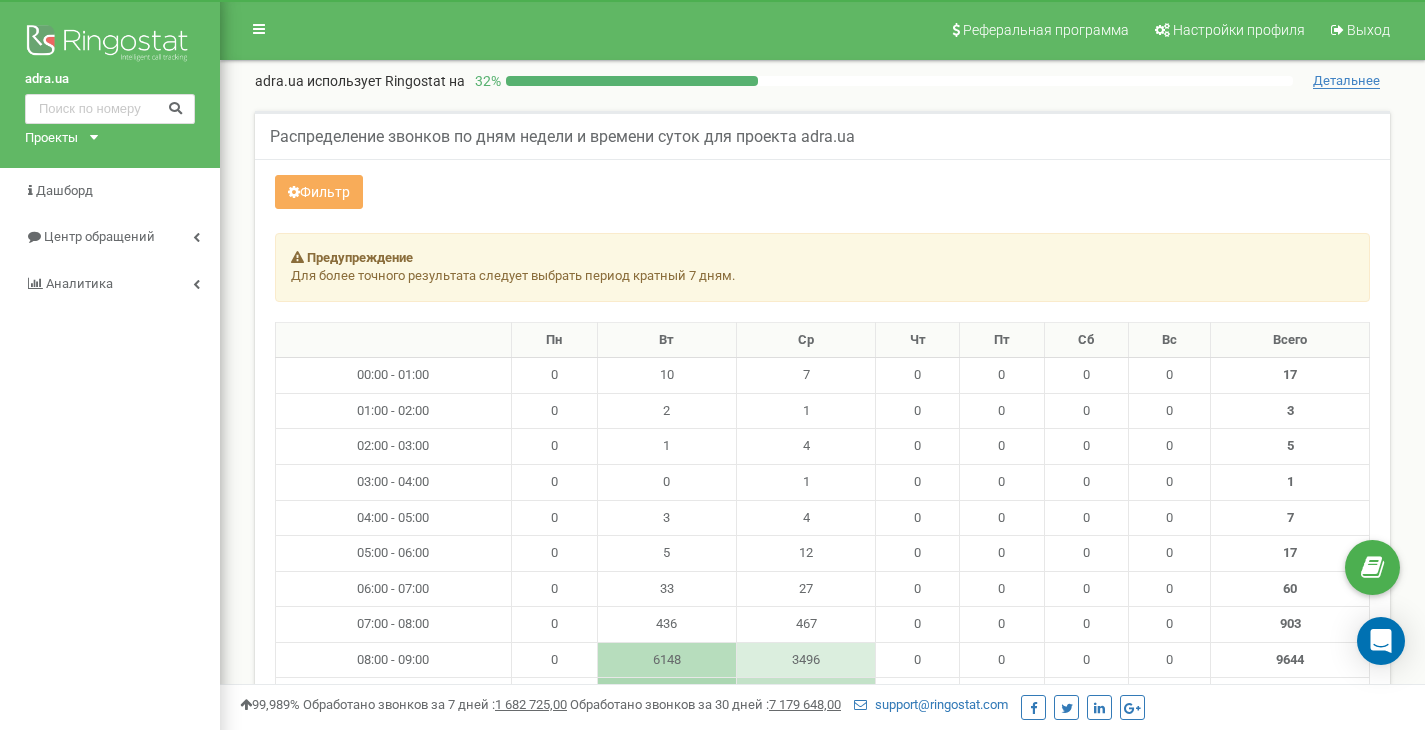scroll, scrollTop: 0, scrollLeft: 0, axis: both 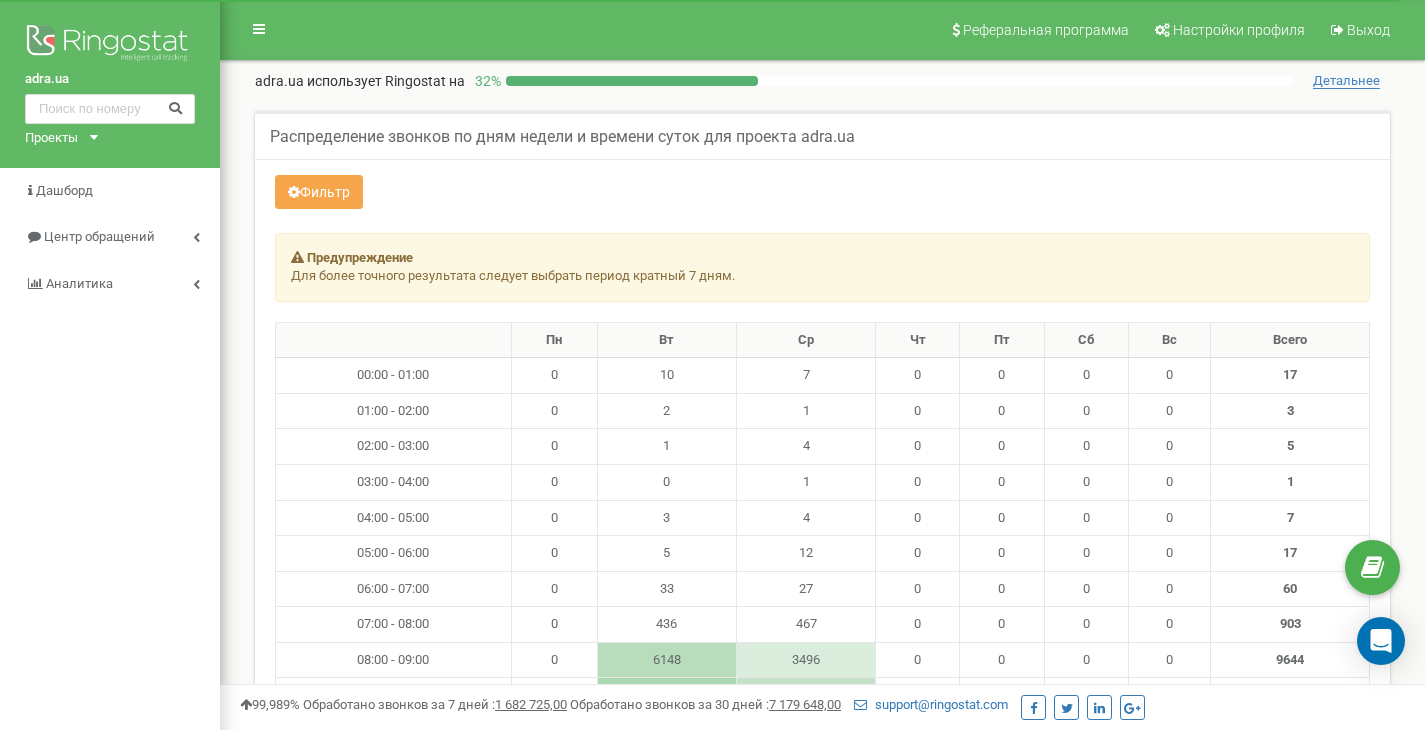 click on "Фильтр" at bounding box center [319, 192] 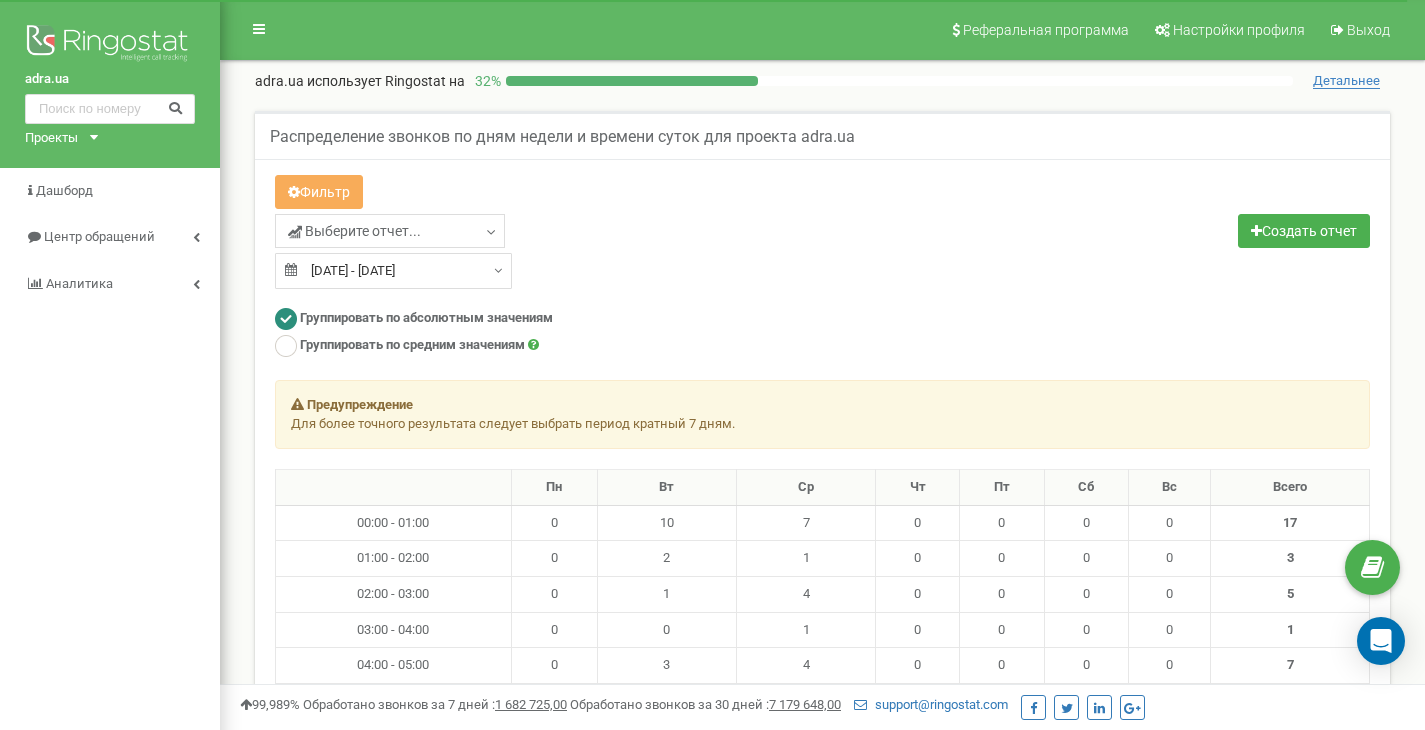 type on "14.06.2022" 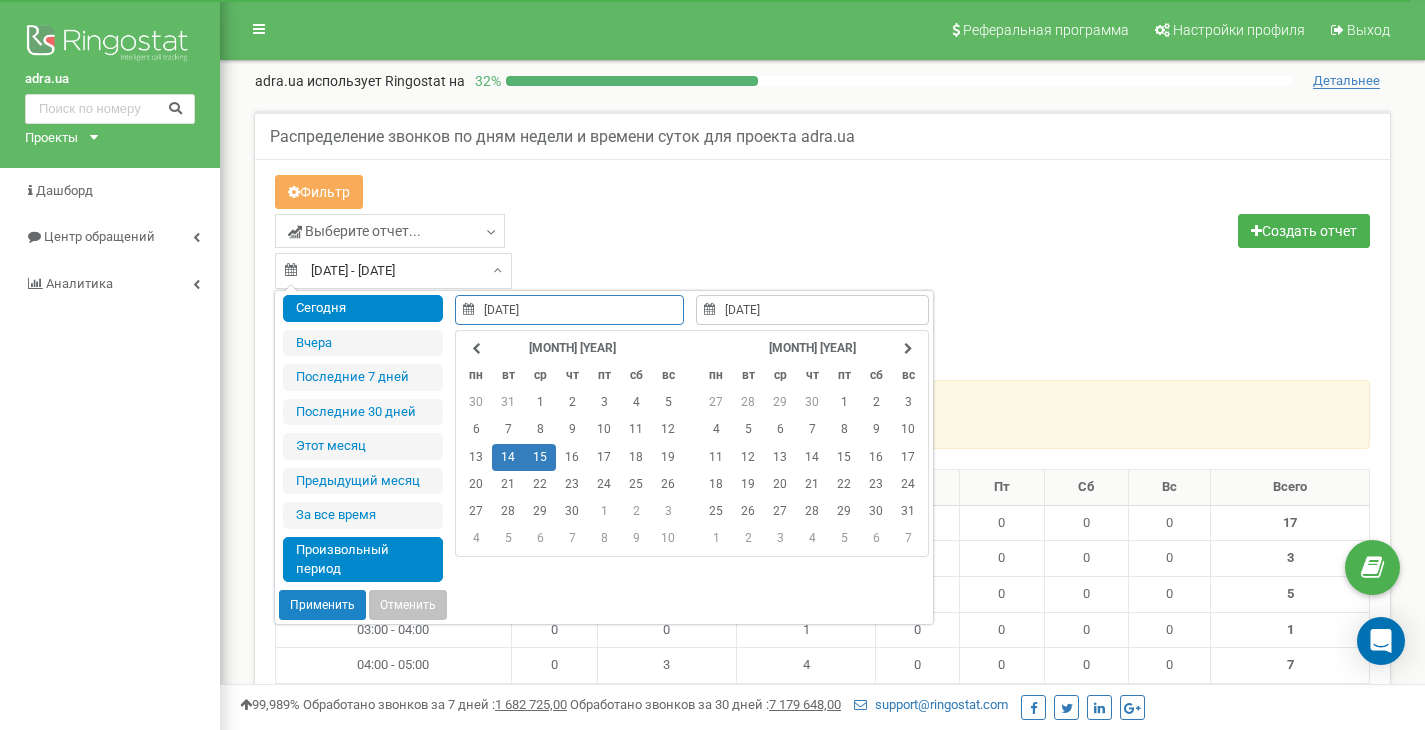 type on "04.08.2025" 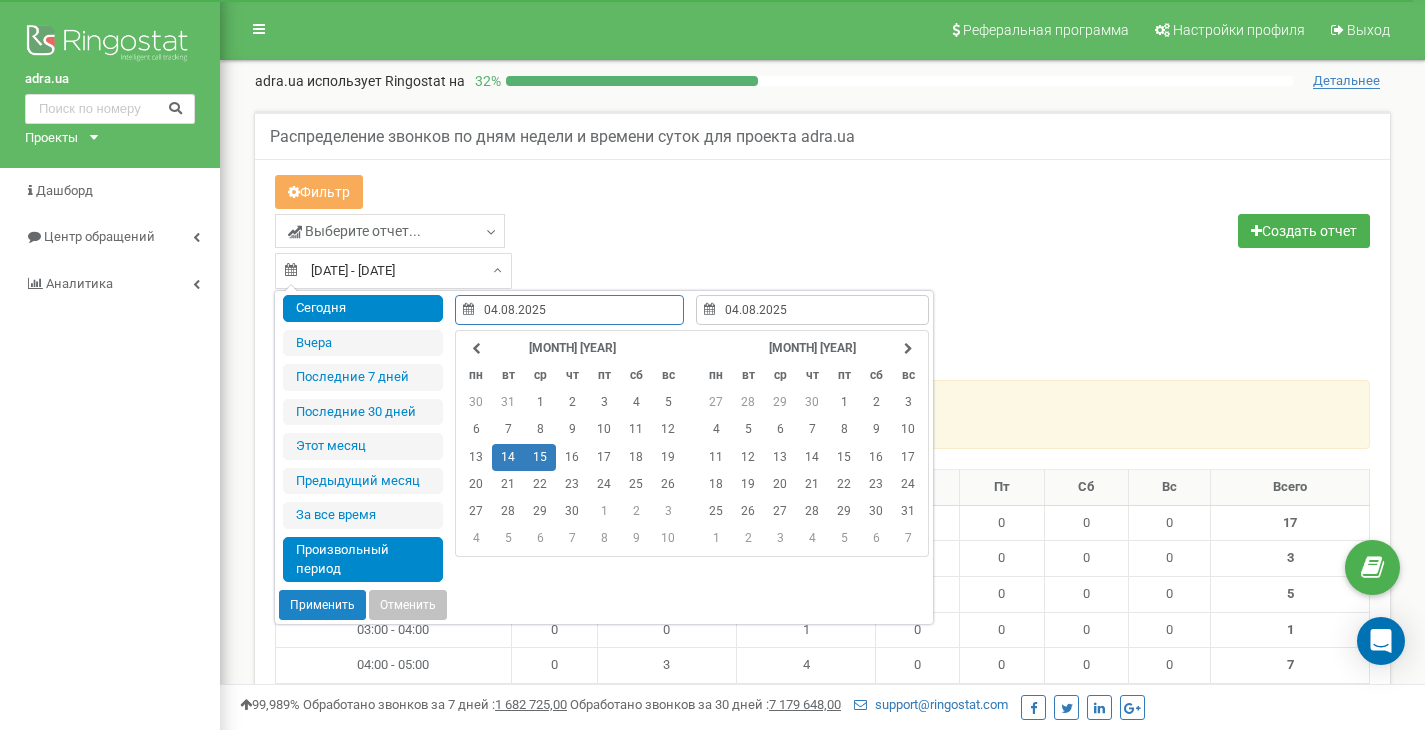 click on "Сегодня" at bounding box center [363, 308] 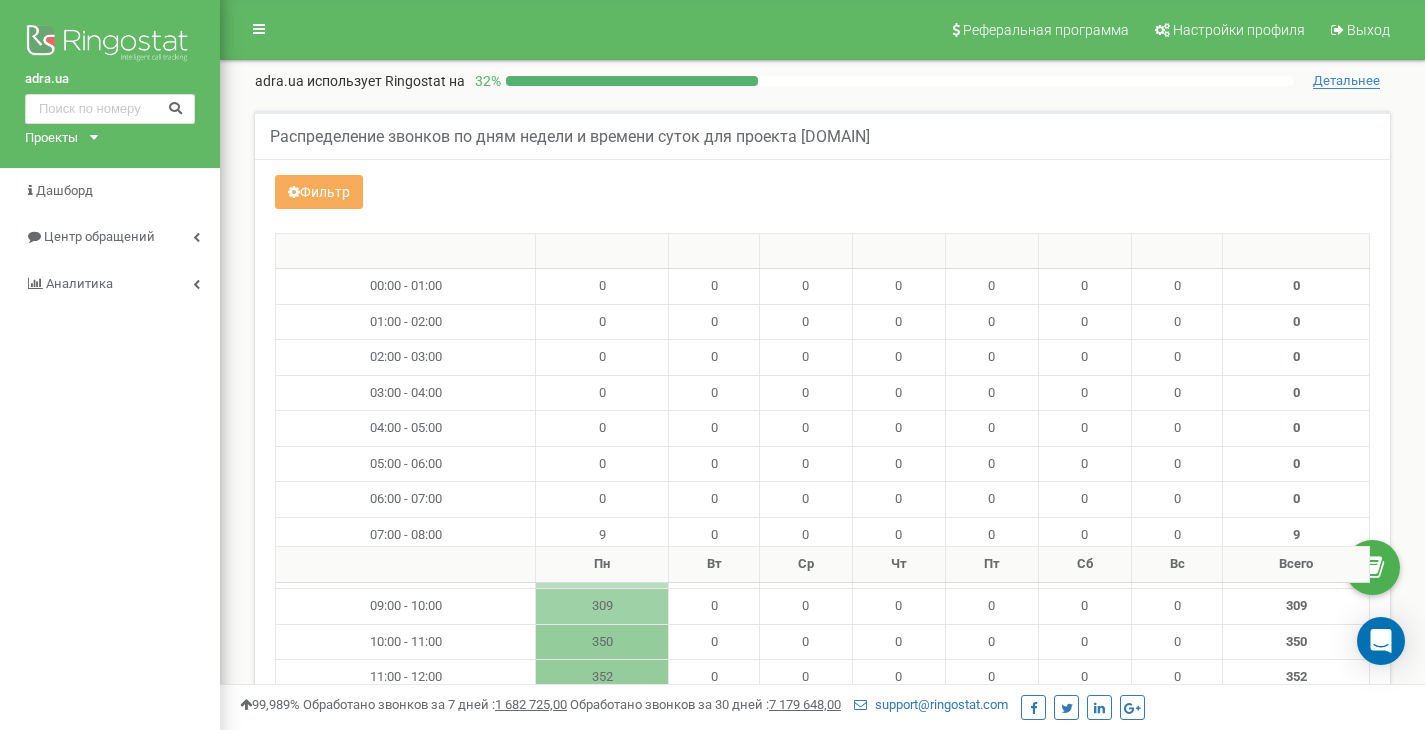 scroll, scrollTop: 546, scrollLeft: 0, axis: vertical 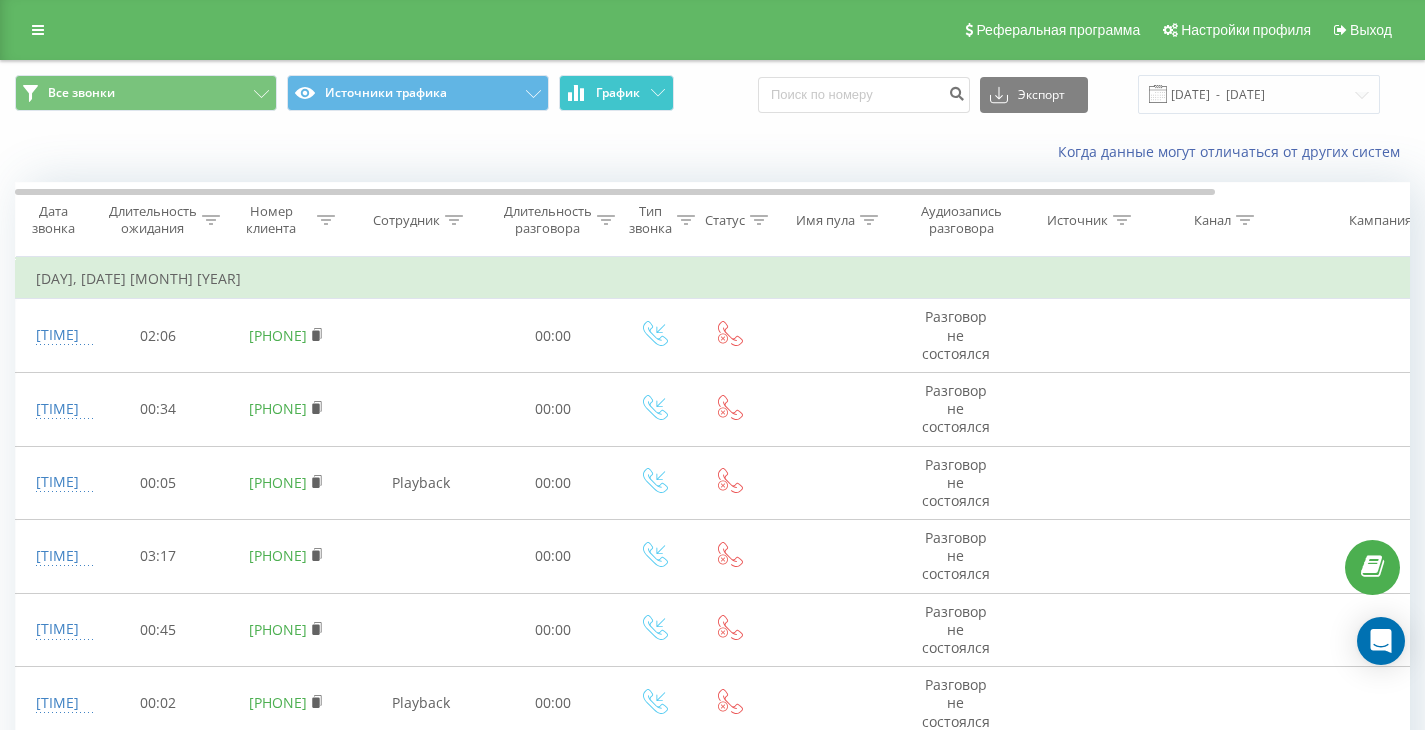 click on "График" at bounding box center [618, 93] 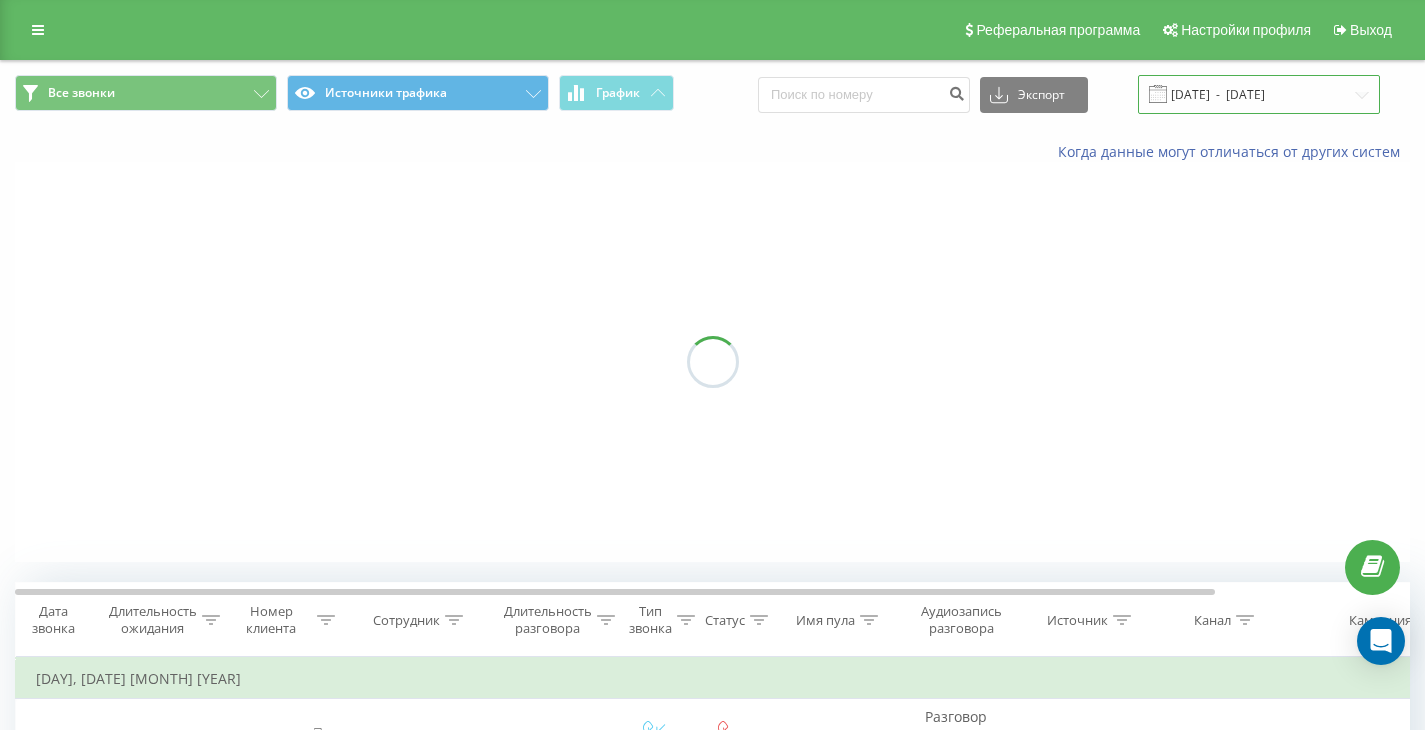 click on "18.03.2022  -  18.04.2022" at bounding box center (1259, 94) 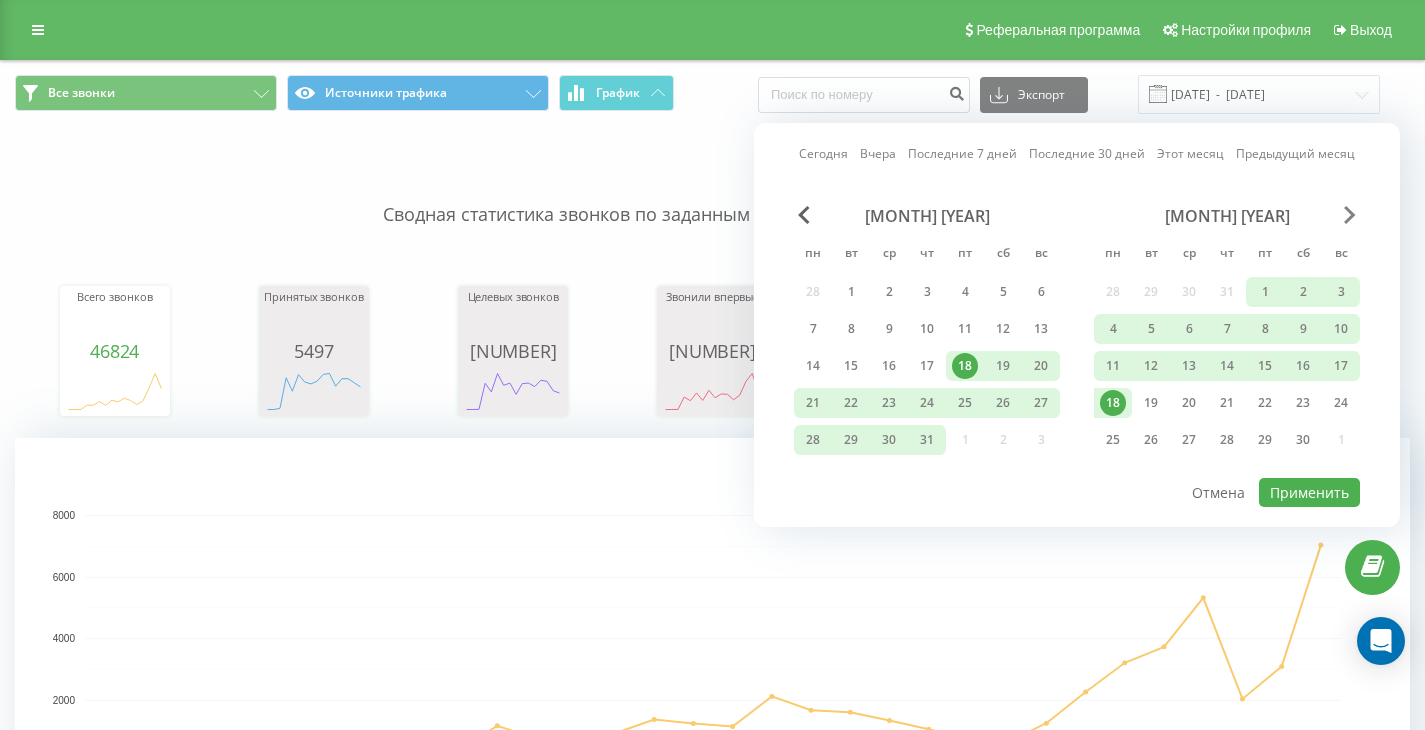 click at bounding box center [1350, 215] 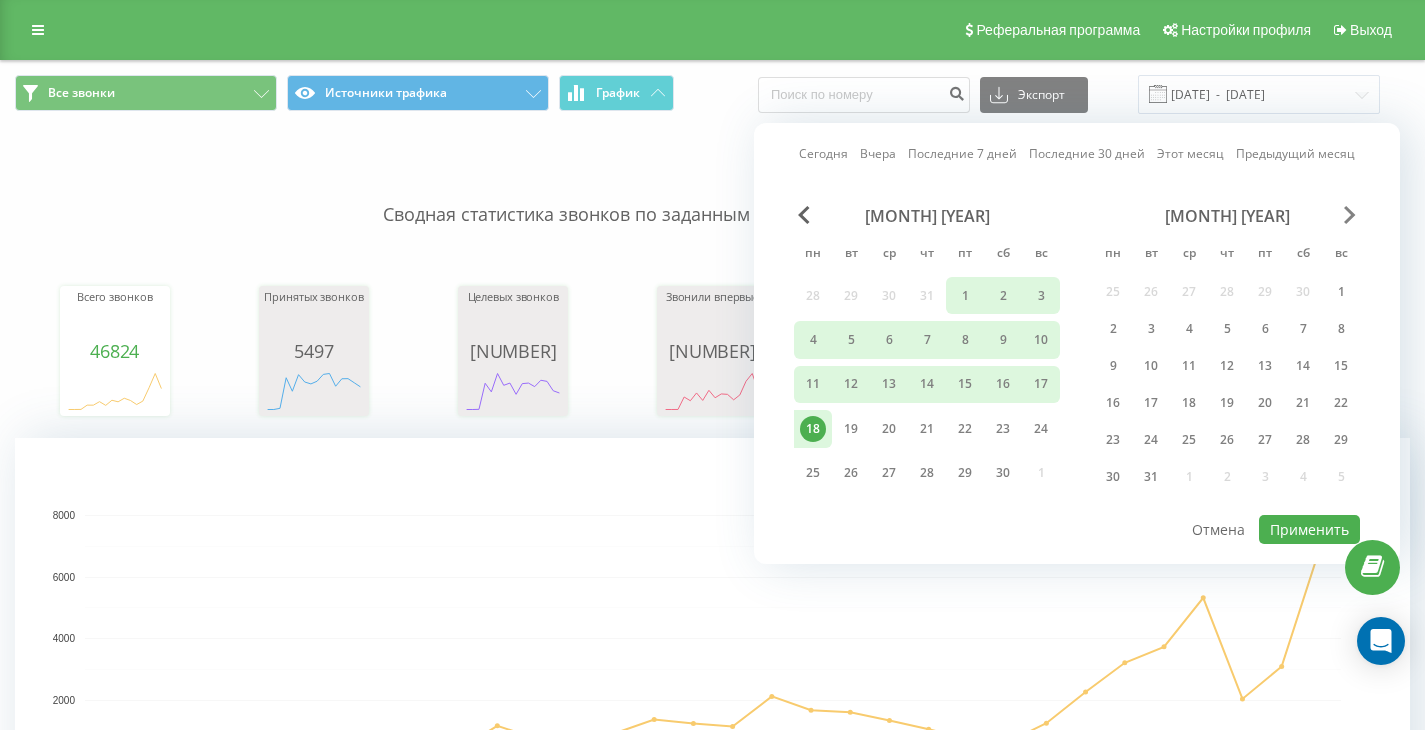 click at bounding box center (1350, 215) 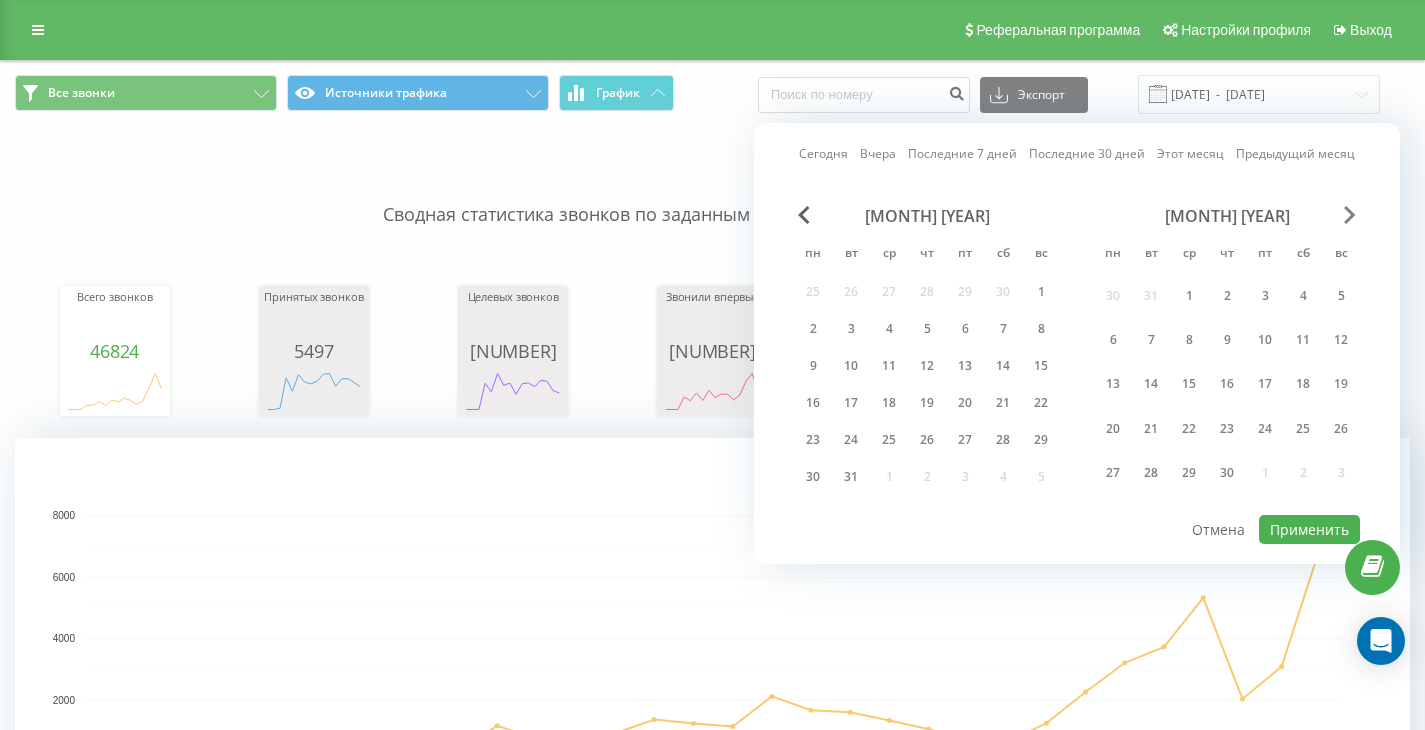 click at bounding box center (1350, 215) 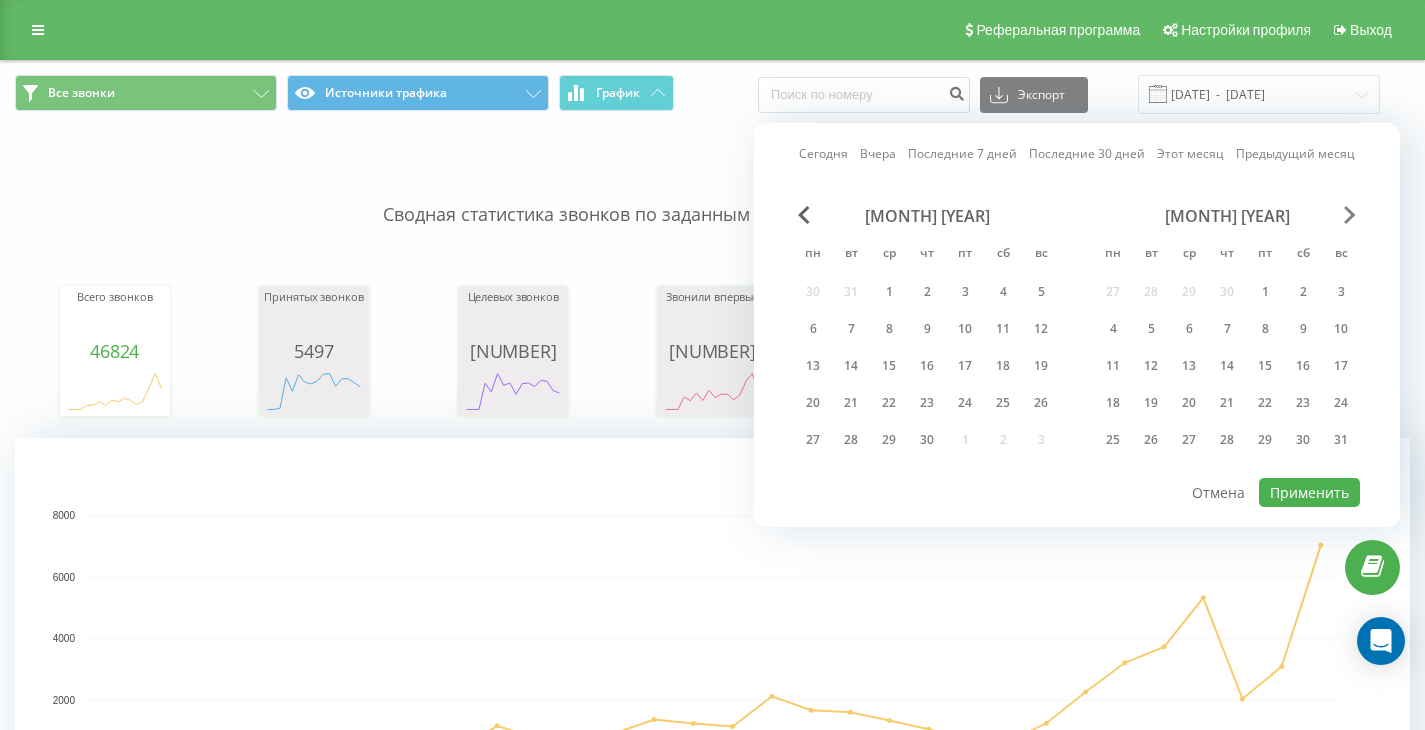 click at bounding box center [1350, 215] 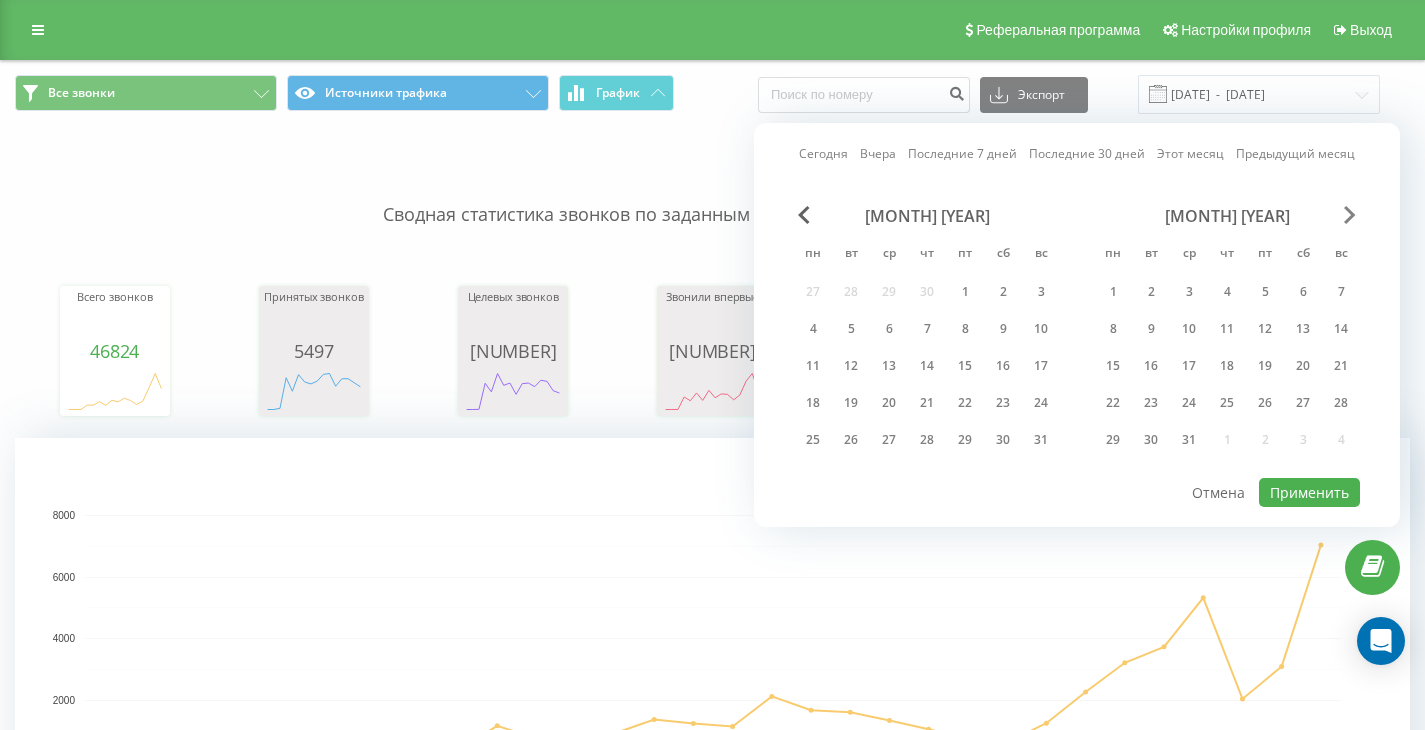 click at bounding box center (1350, 215) 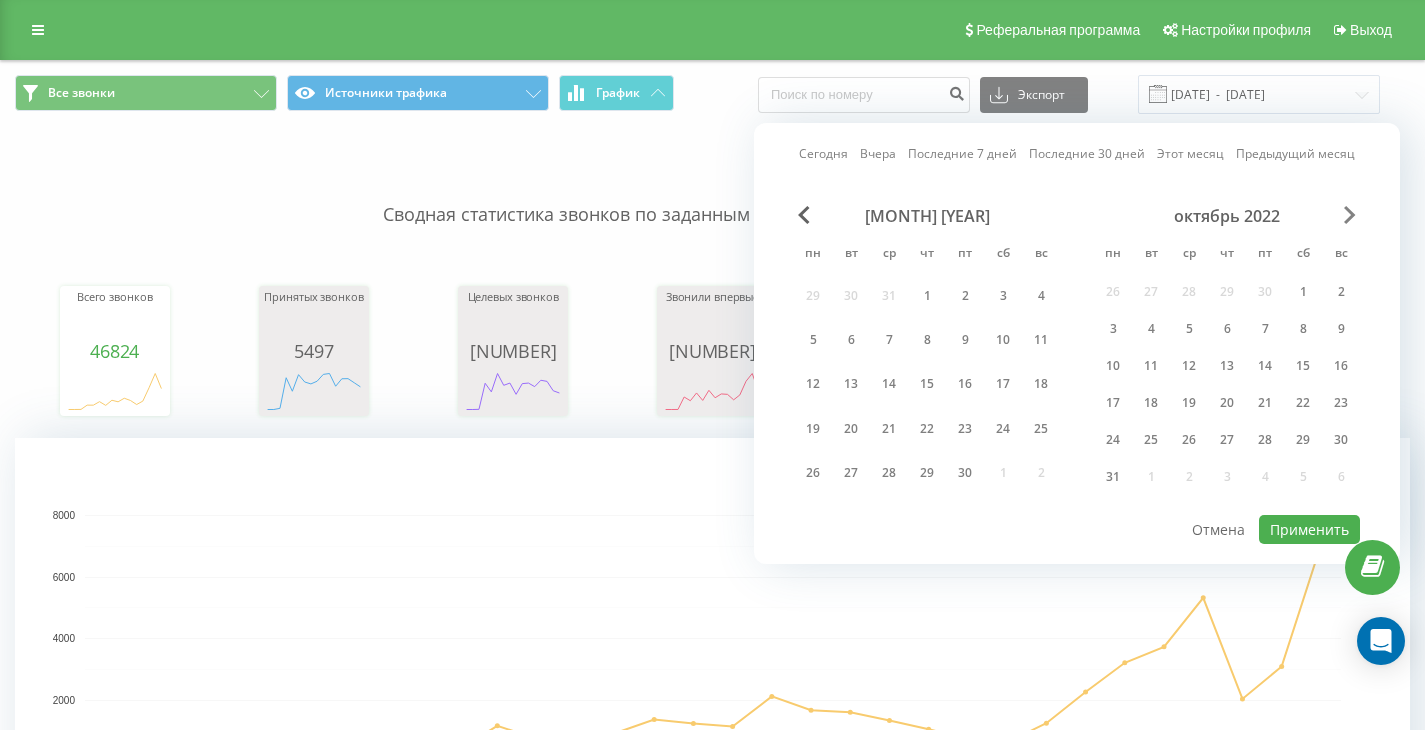 click at bounding box center (1350, 215) 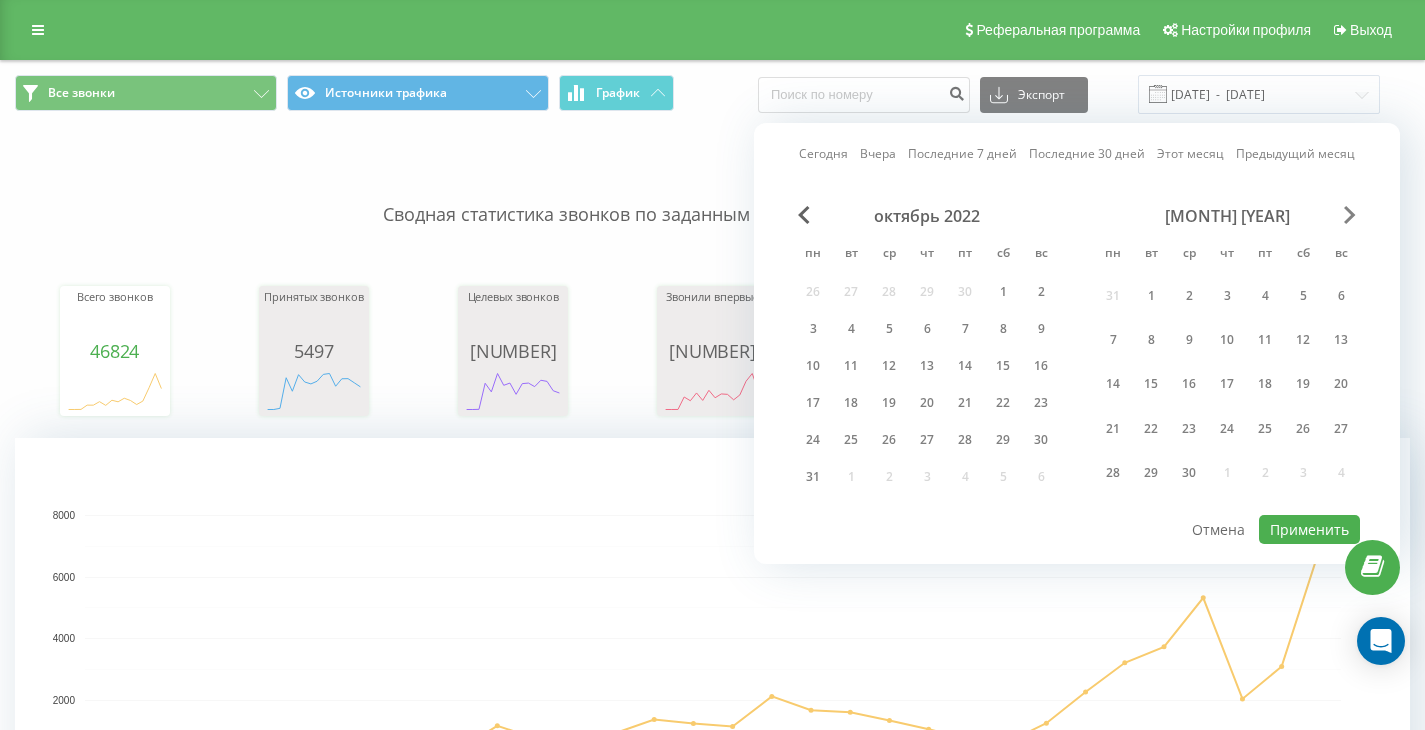 click at bounding box center [1350, 215] 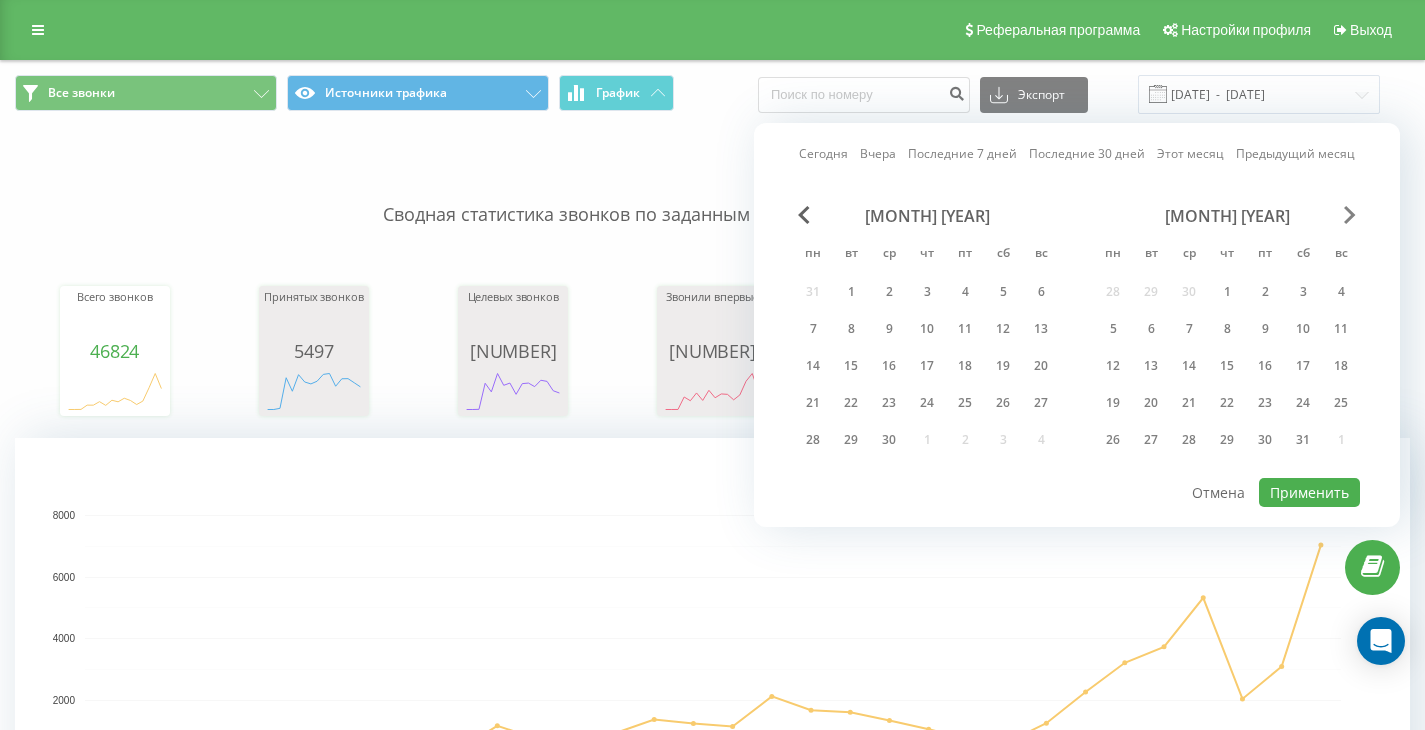 click at bounding box center [1350, 215] 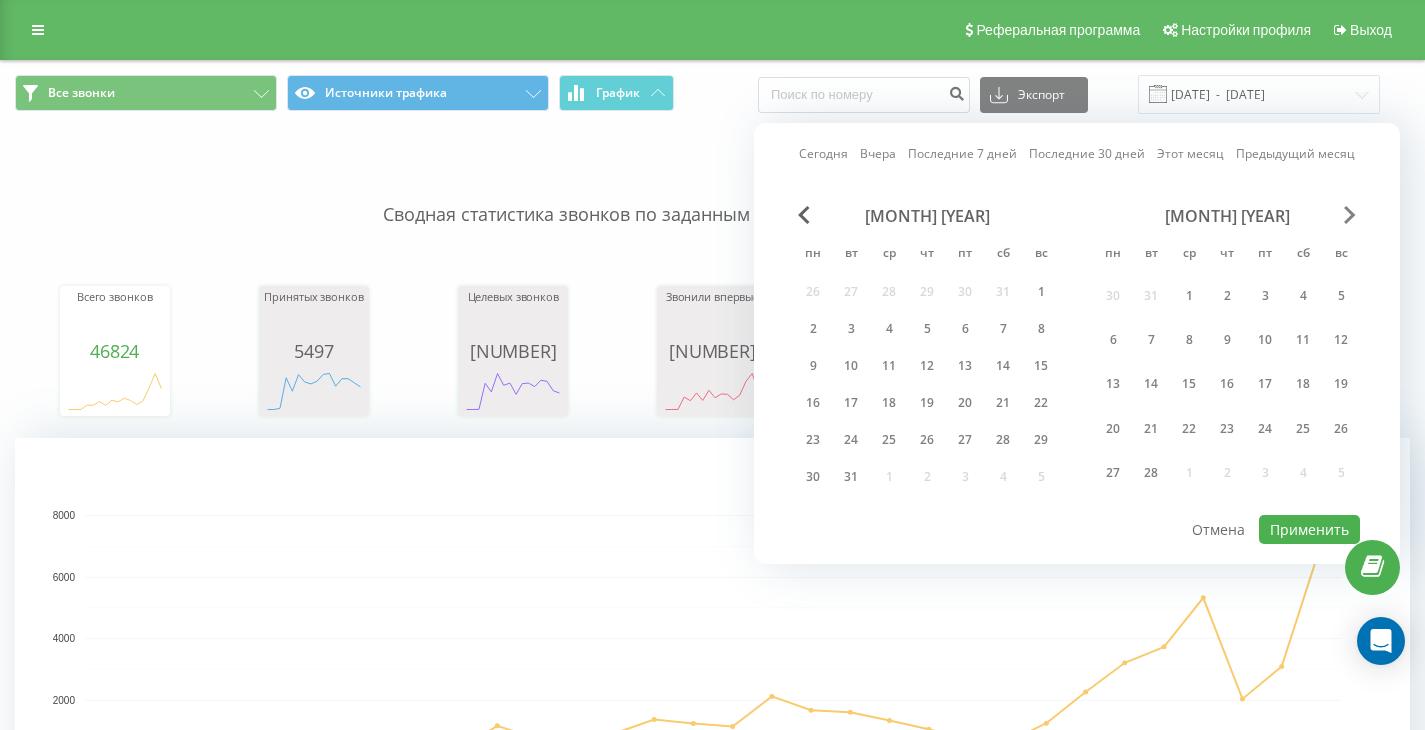 click at bounding box center (1350, 215) 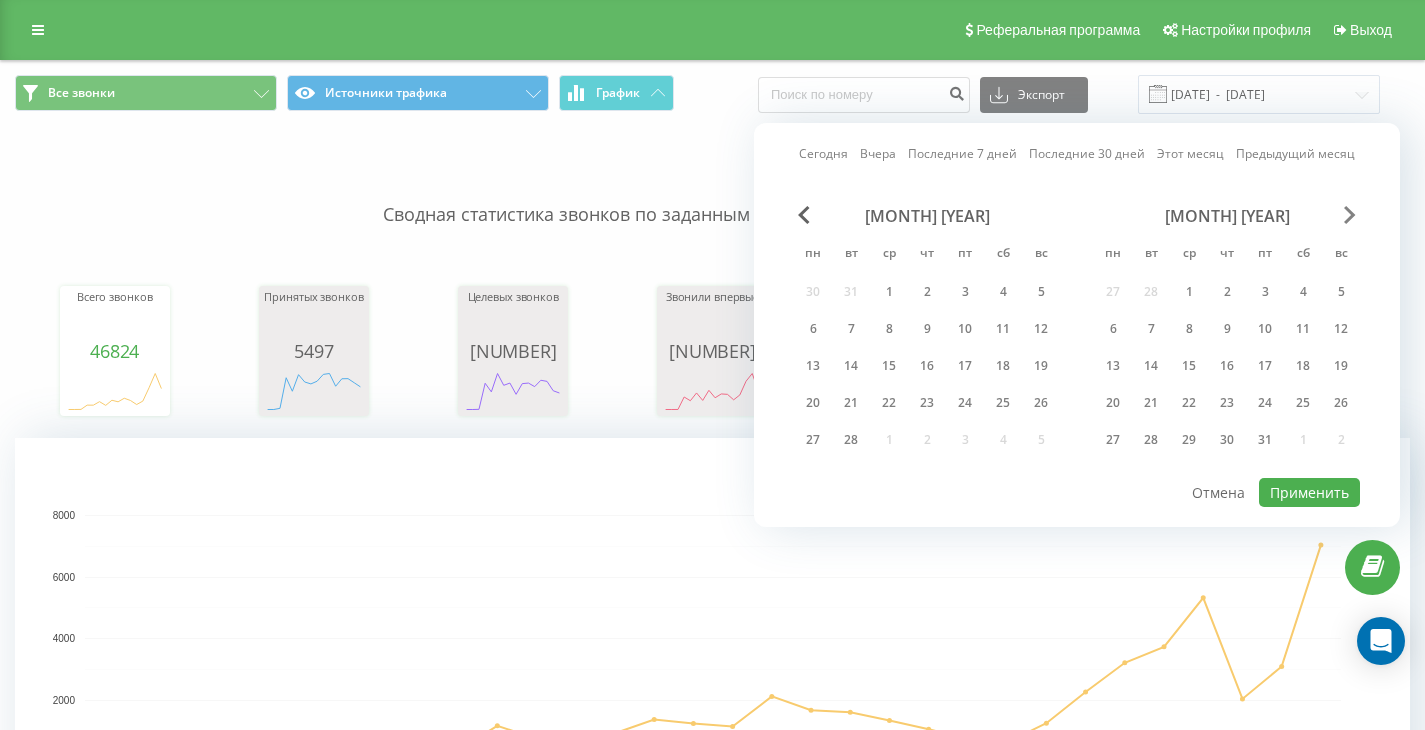 click at bounding box center (1350, 215) 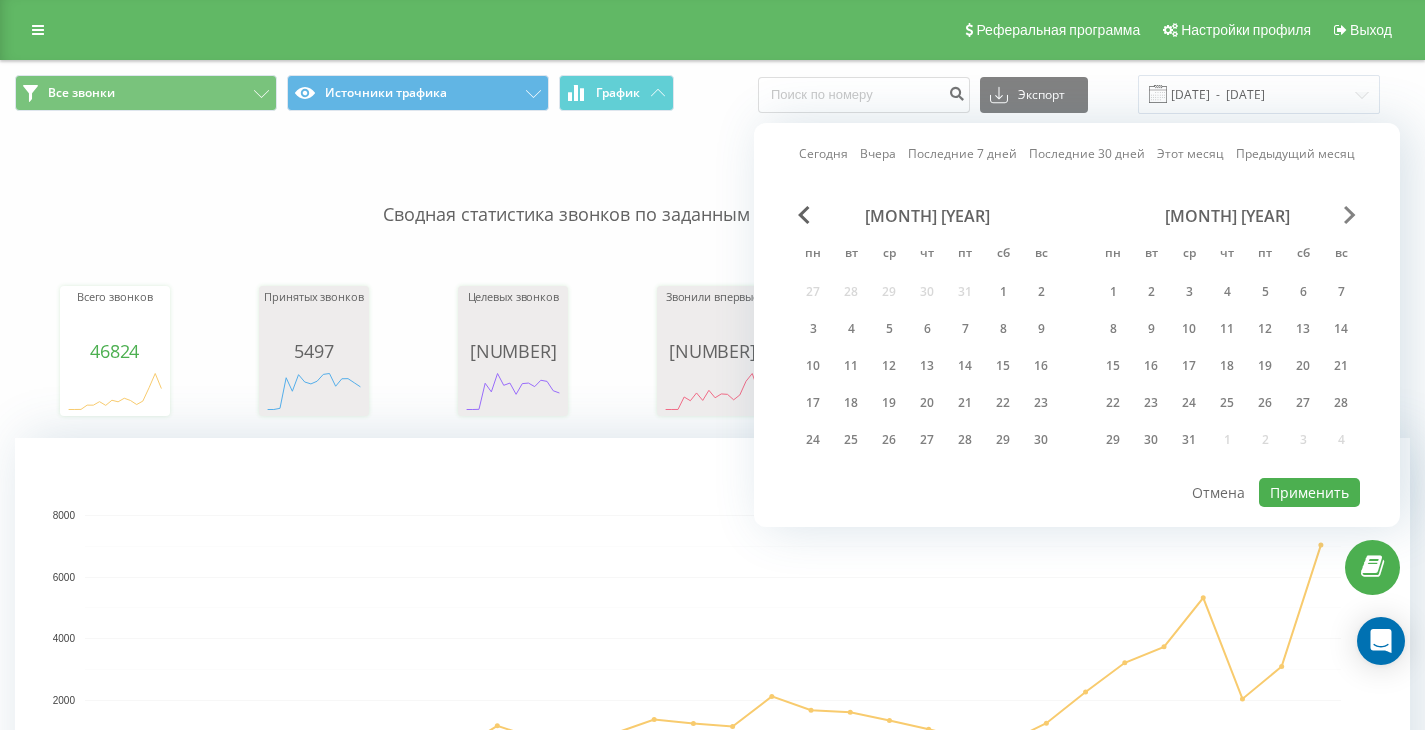 click at bounding box center (1350, 215) 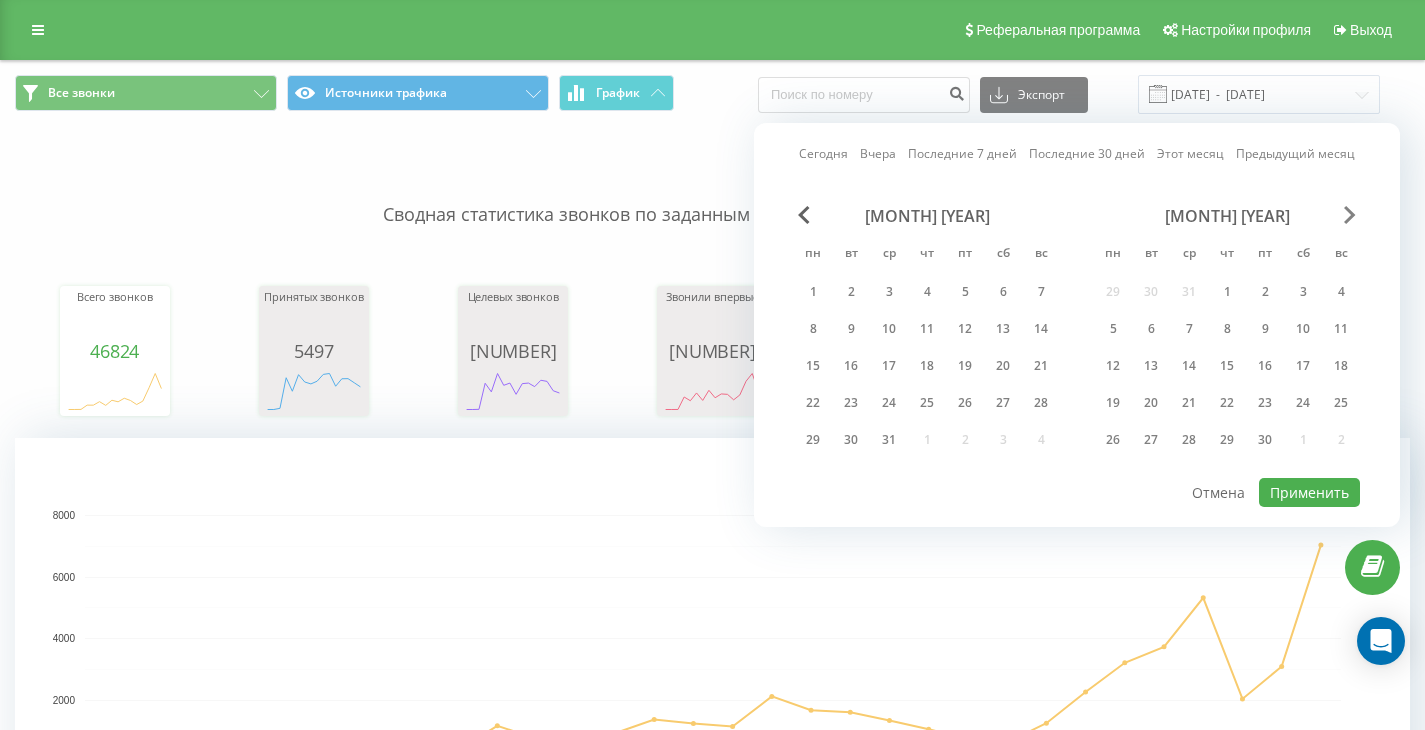 click at bounding box center (1350, 215) 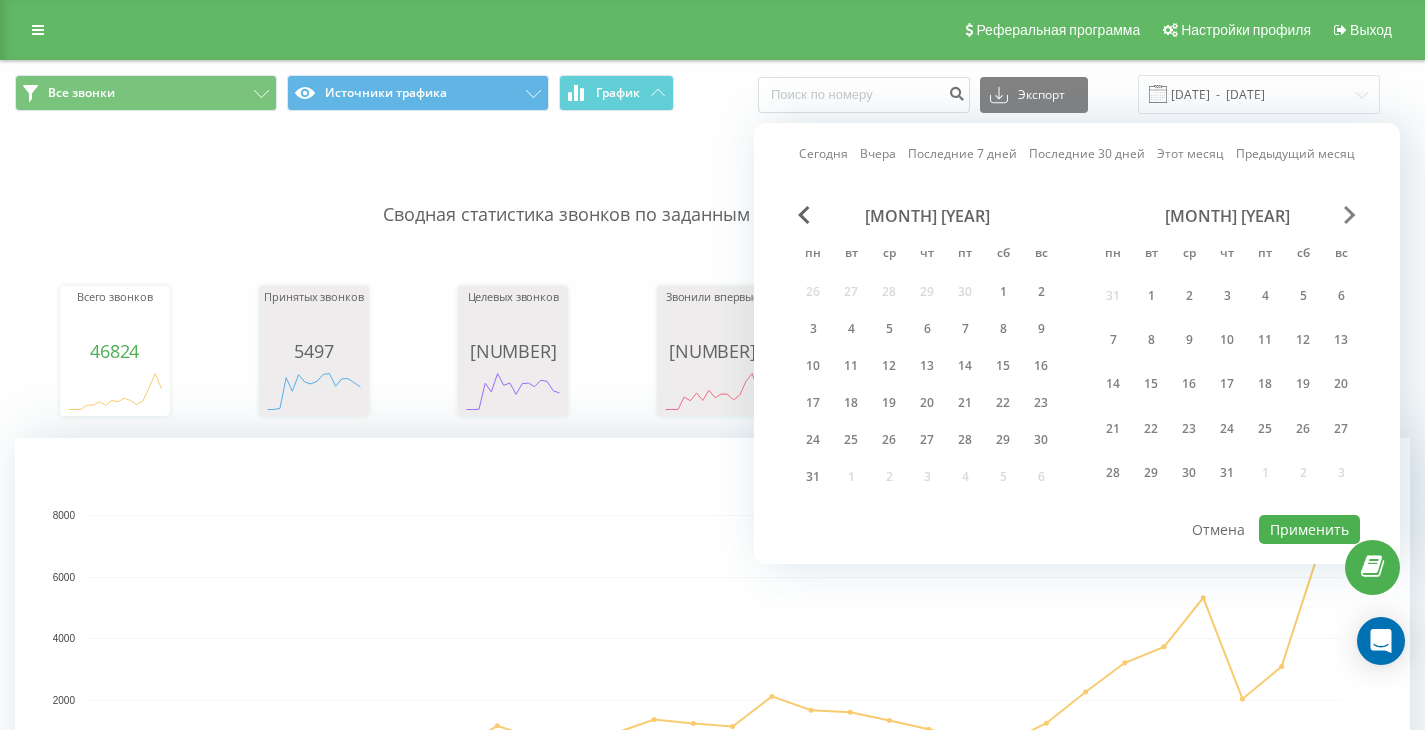 click at bounding box center [1350, 215] 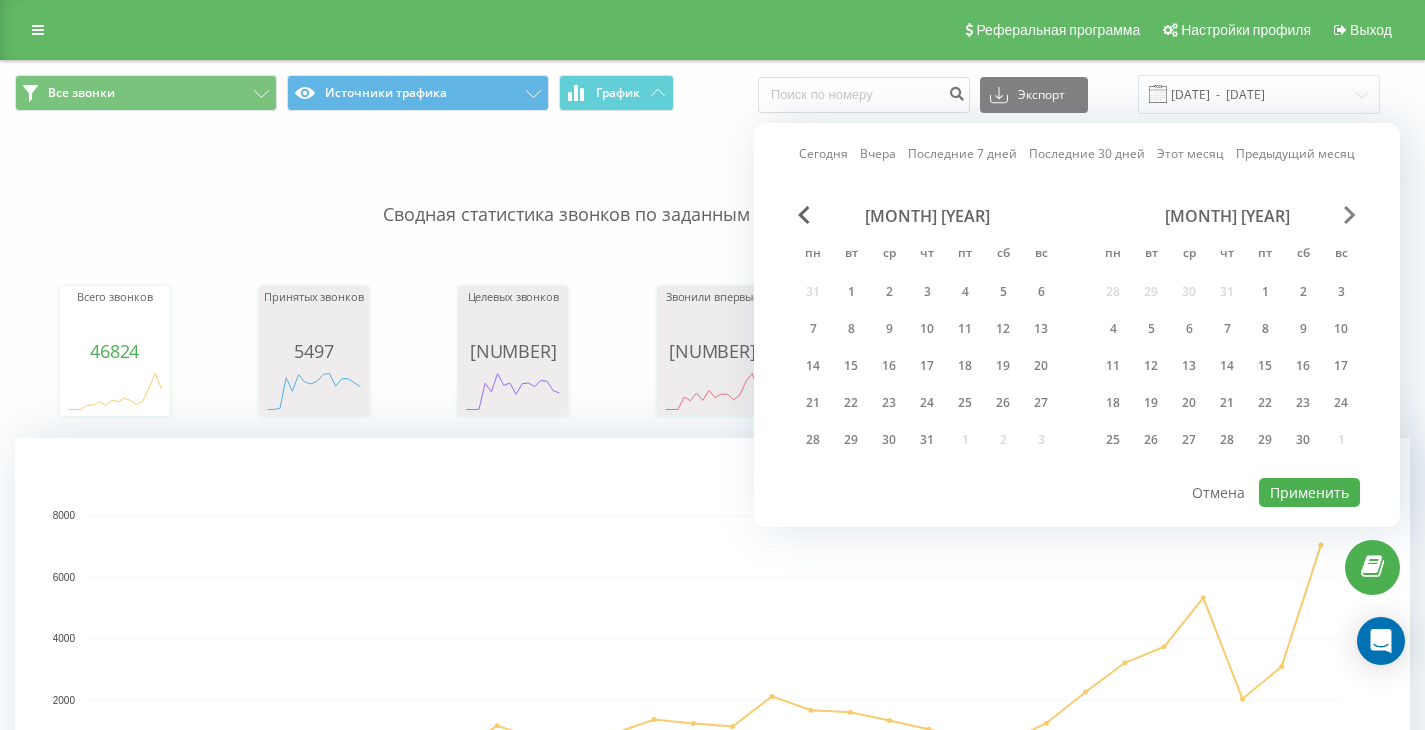 click at bounding box center [1350, 215] 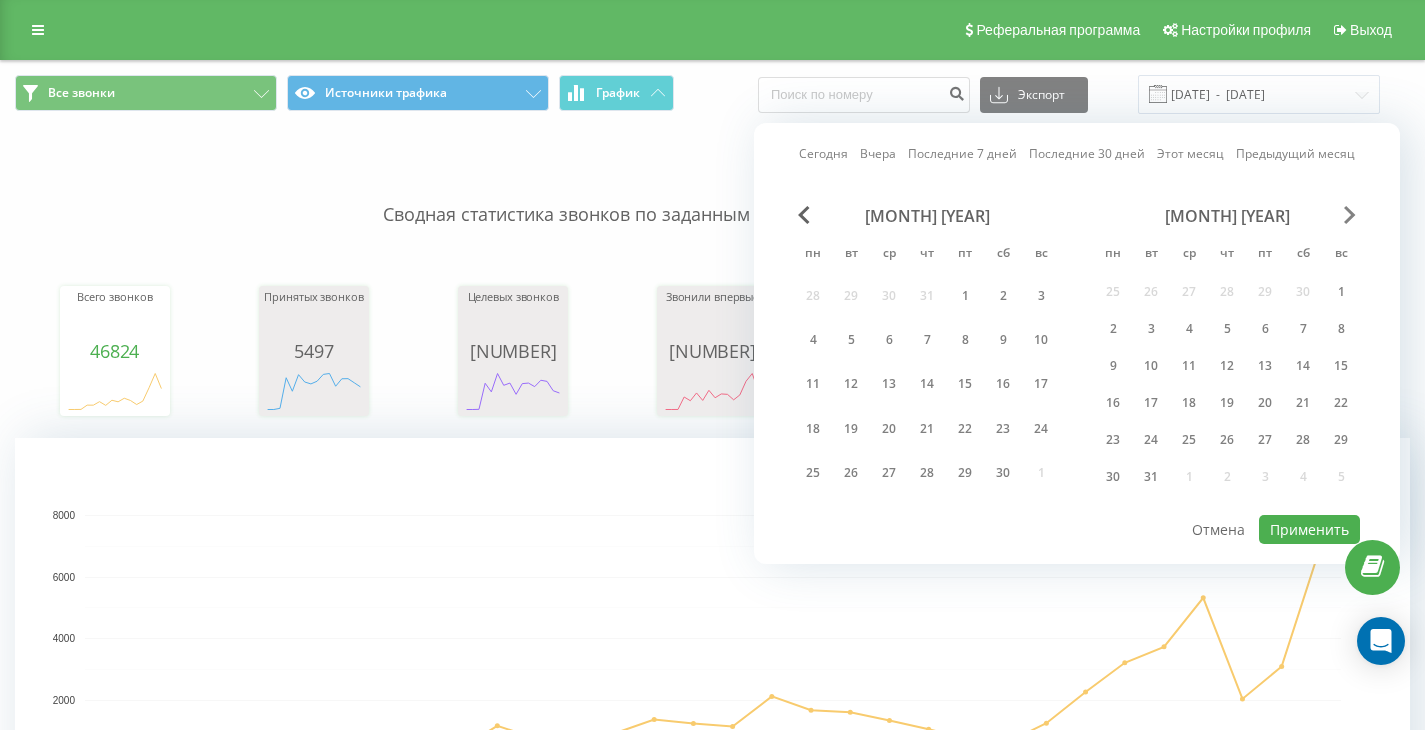 click at bounding box center (1350, 215) 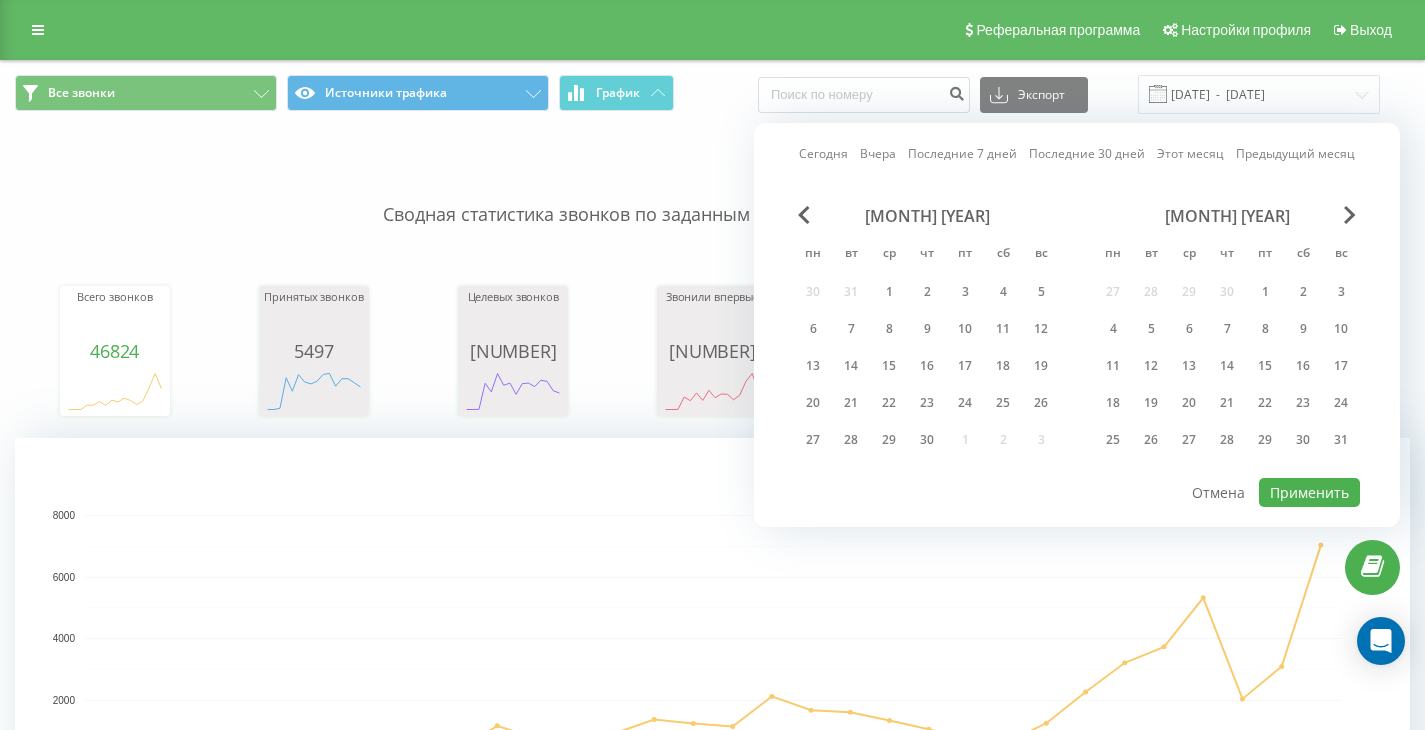 drag, startPoint x: 1352, startPoint y: 211, endPoint x: 1336, endPoint y: 219, distance: 17.888544 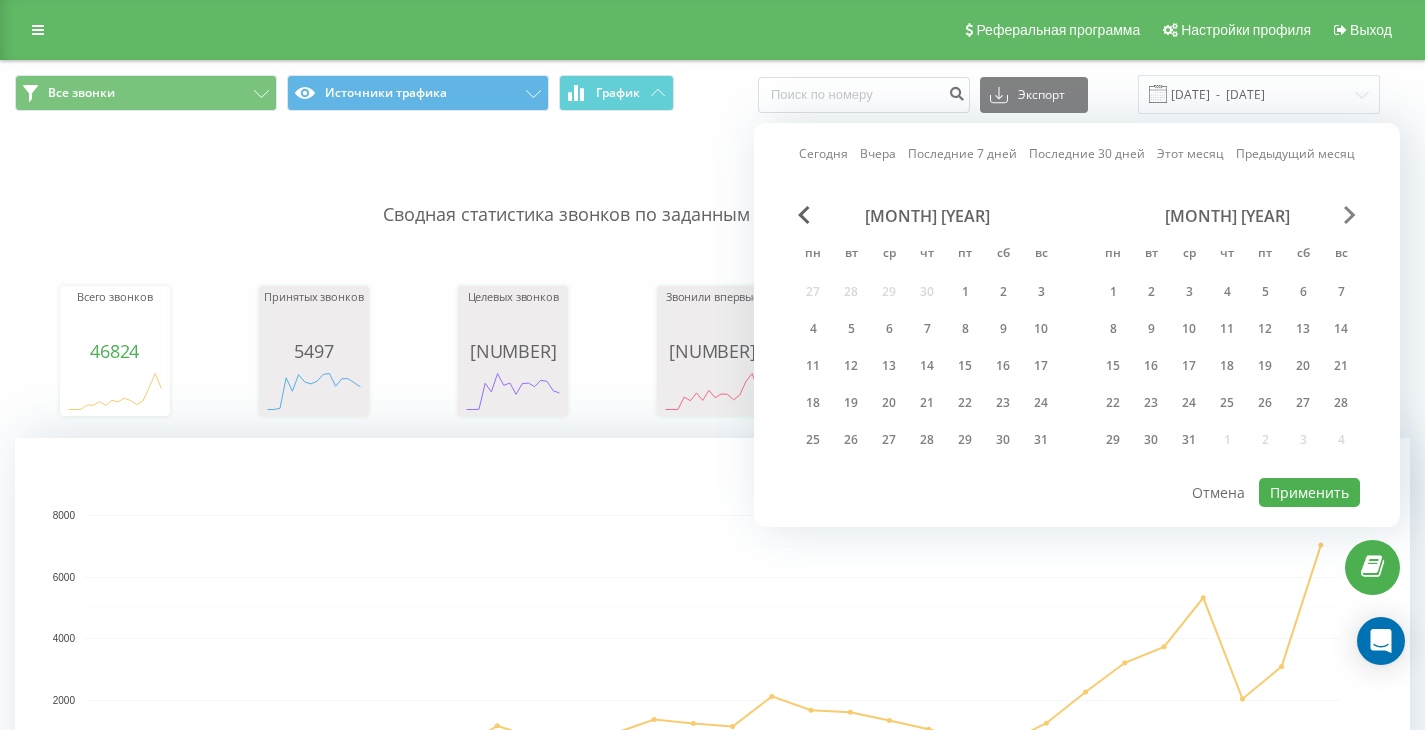 click at bounding box center [1350, 215] 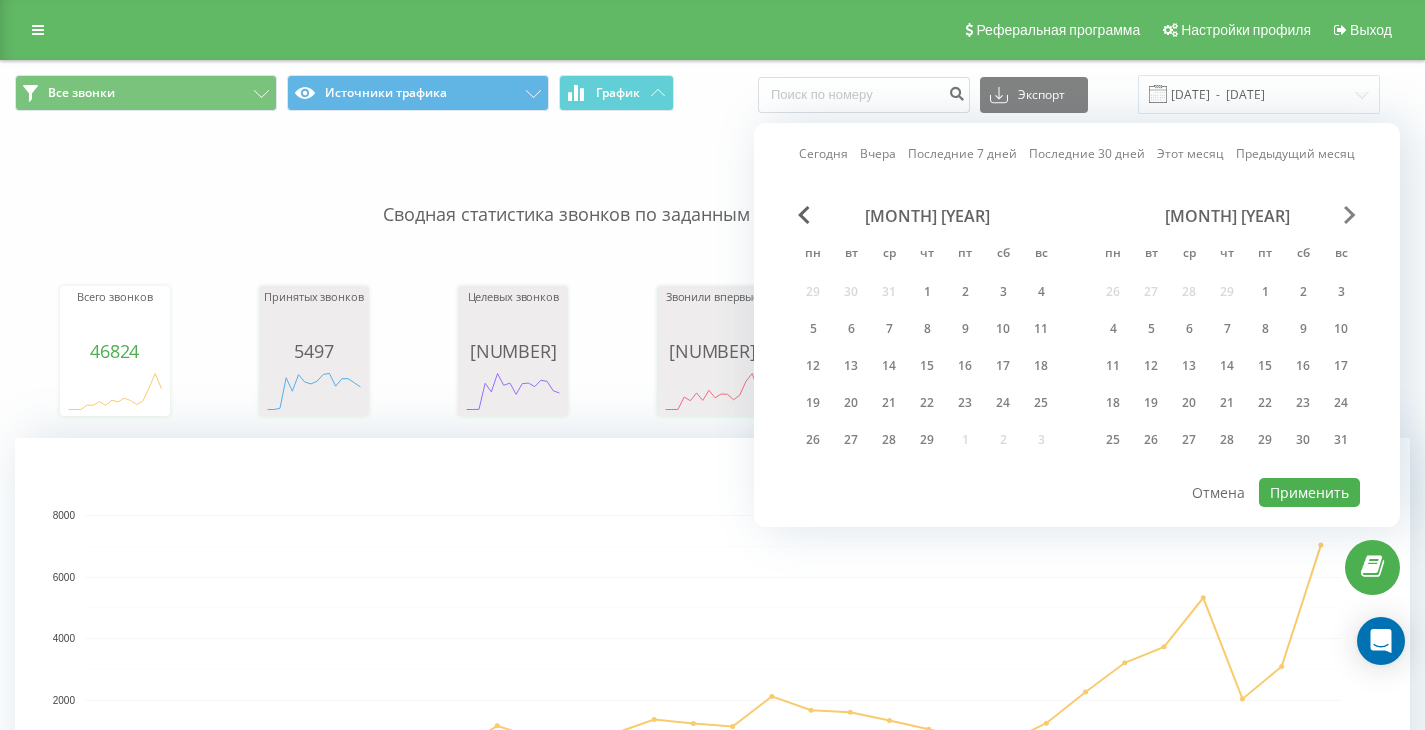 click at bounding box center (1350, 215) 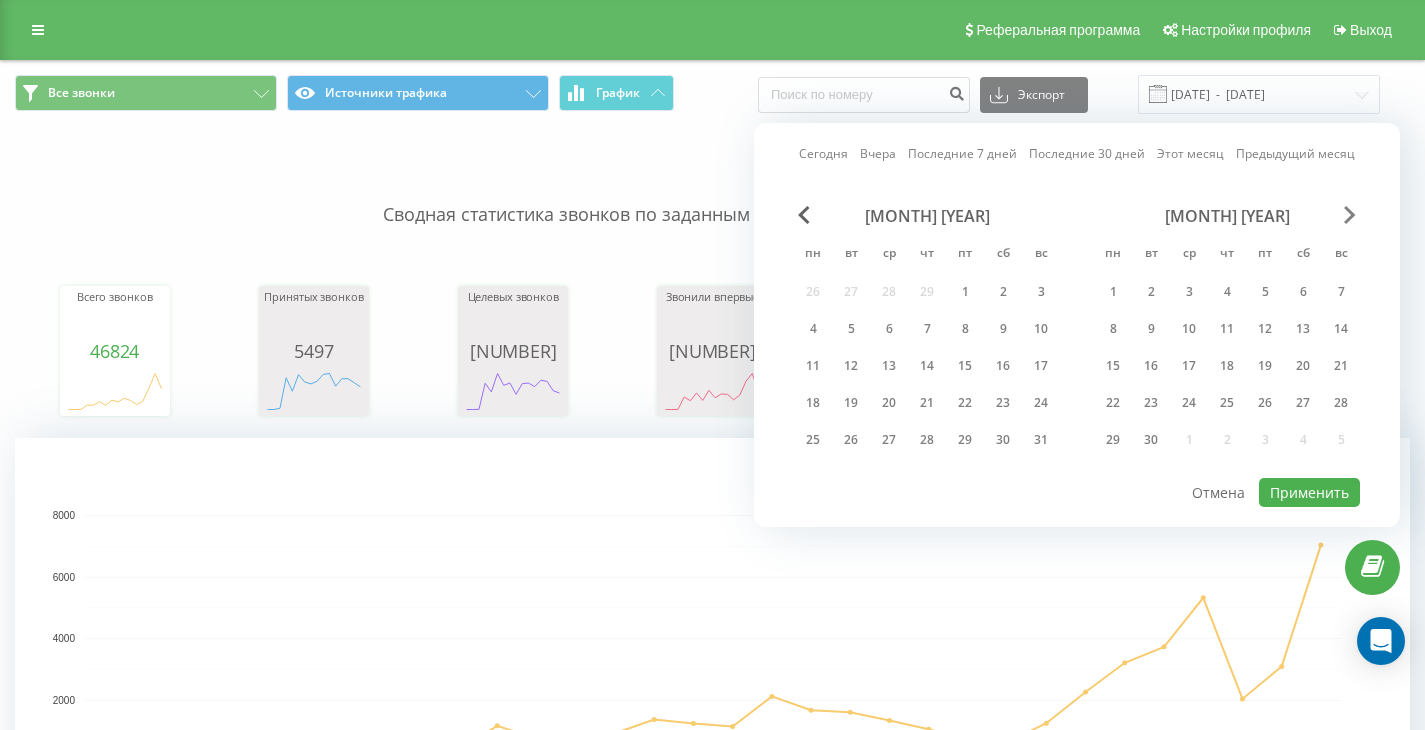 click at bounding box center [1350, 215] 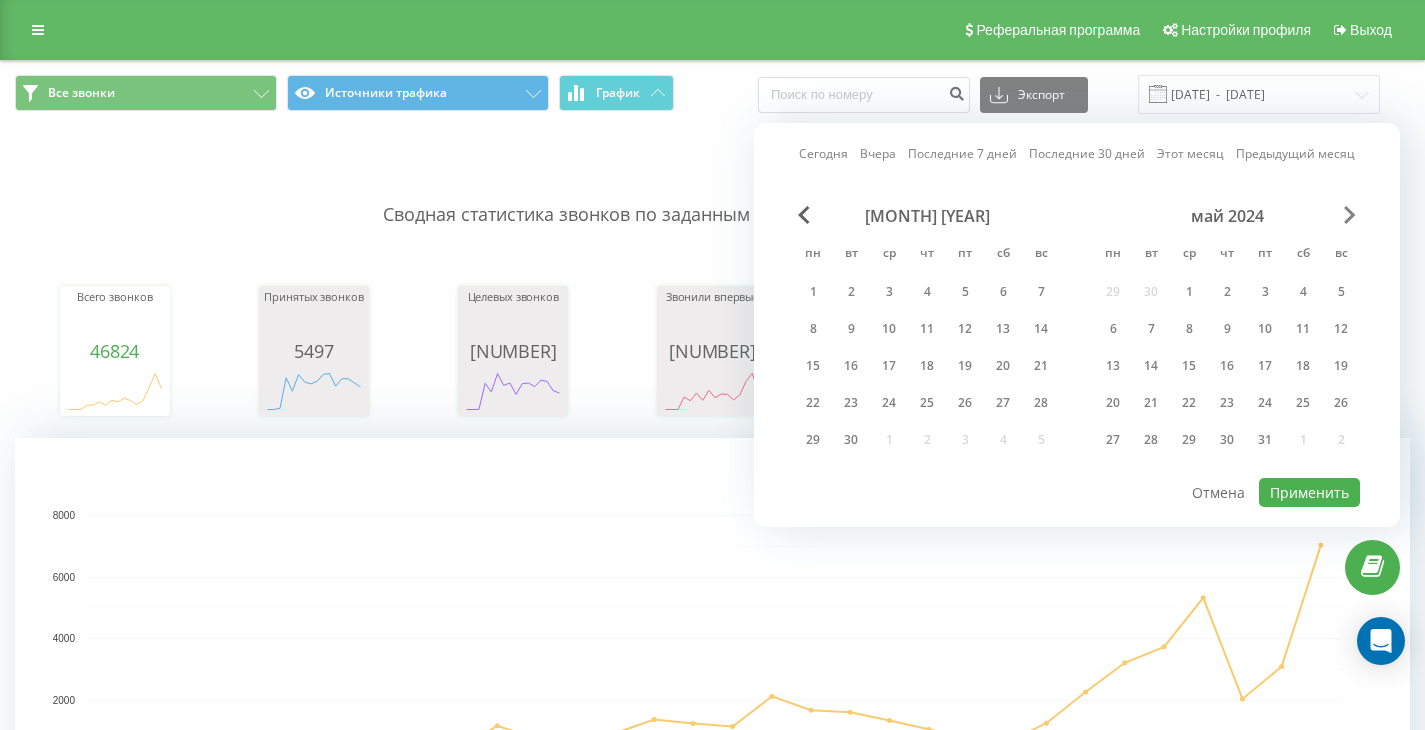 click at bounding box center [1350, 215] 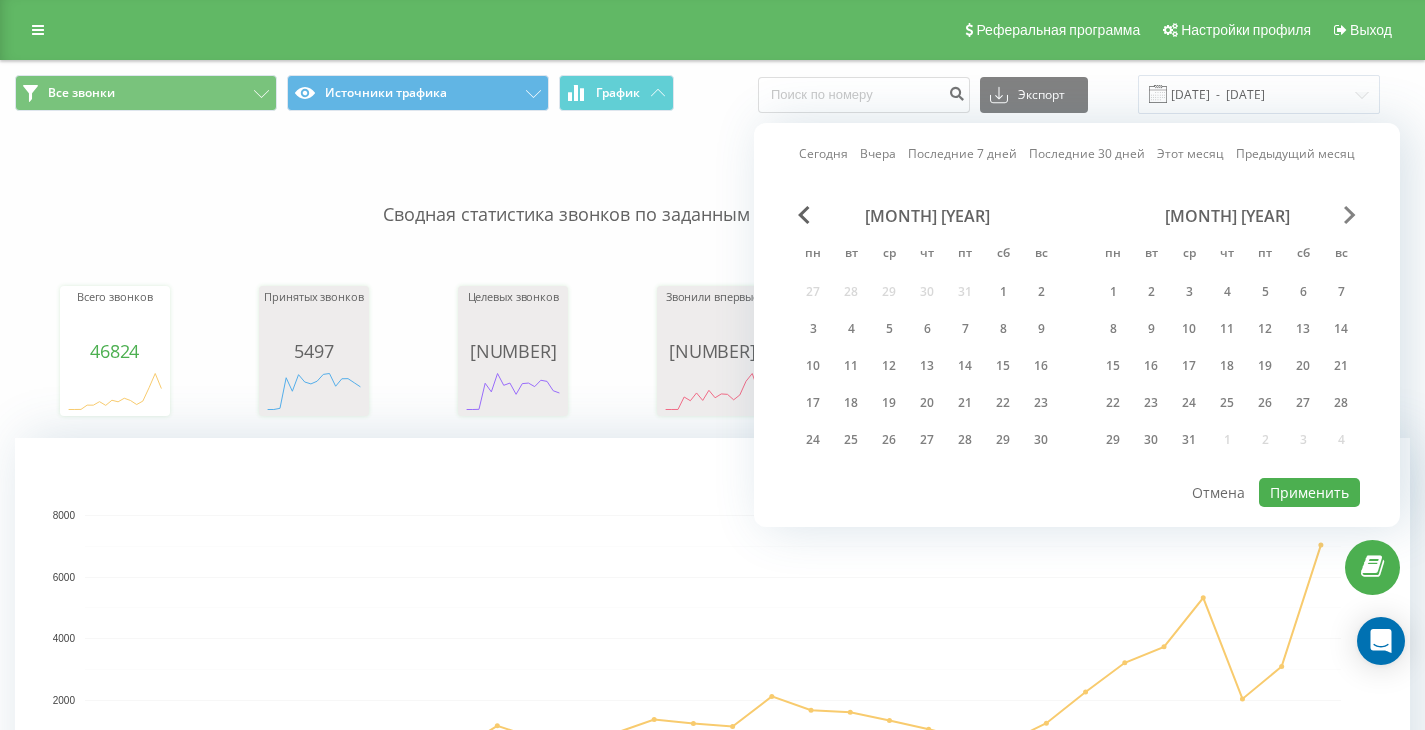 click at bounding box center [1350, 215] 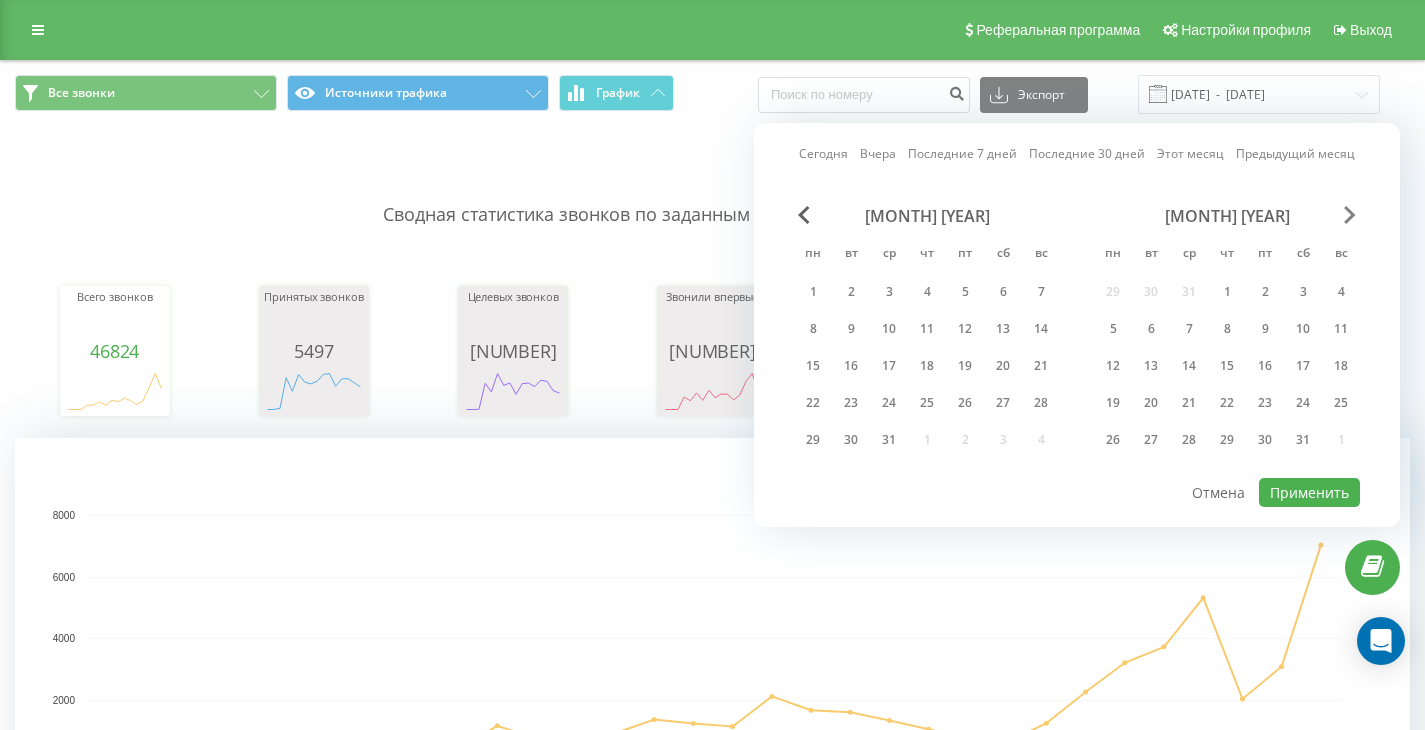 click at bounding box center [1350, 215] 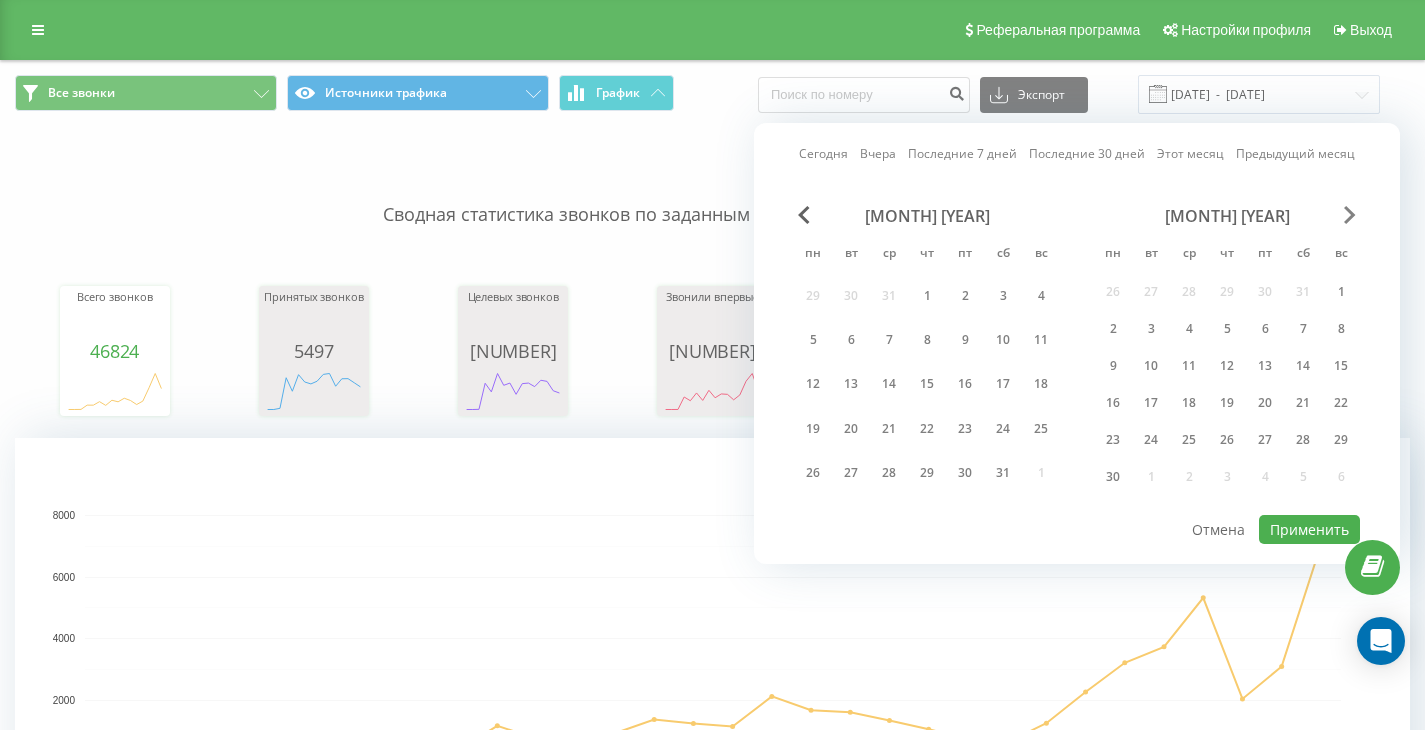 click at bounding box center [1350, 215] 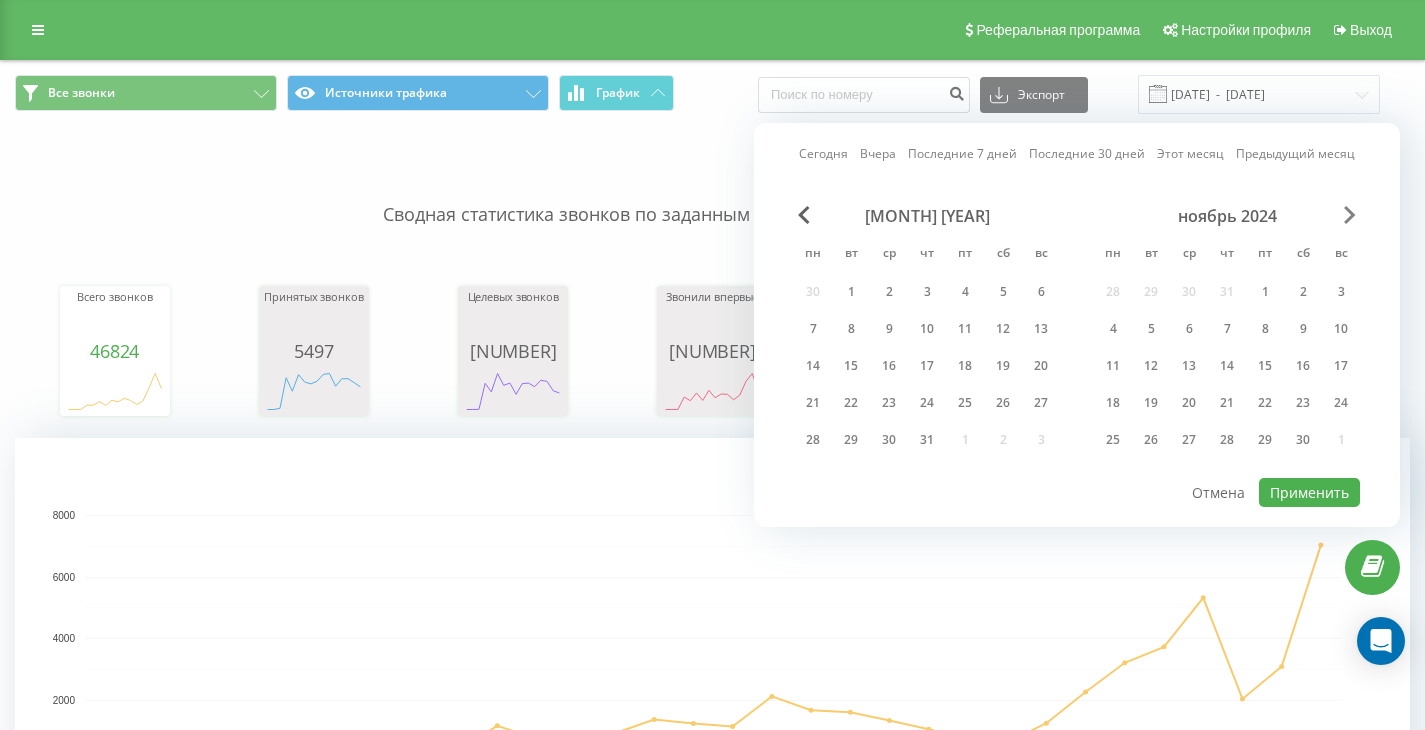 click at bounding box center [1350, 215] 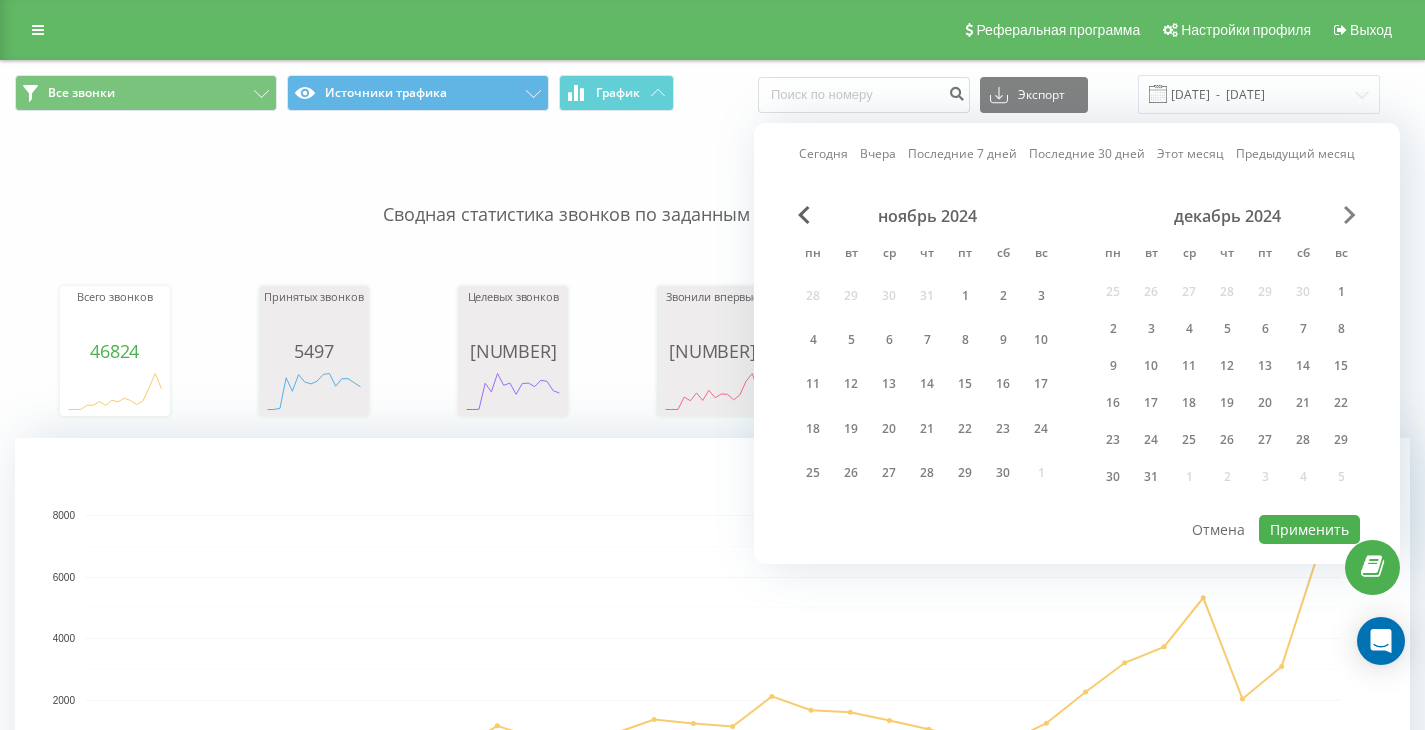 click at bounding box center [1350, 215] 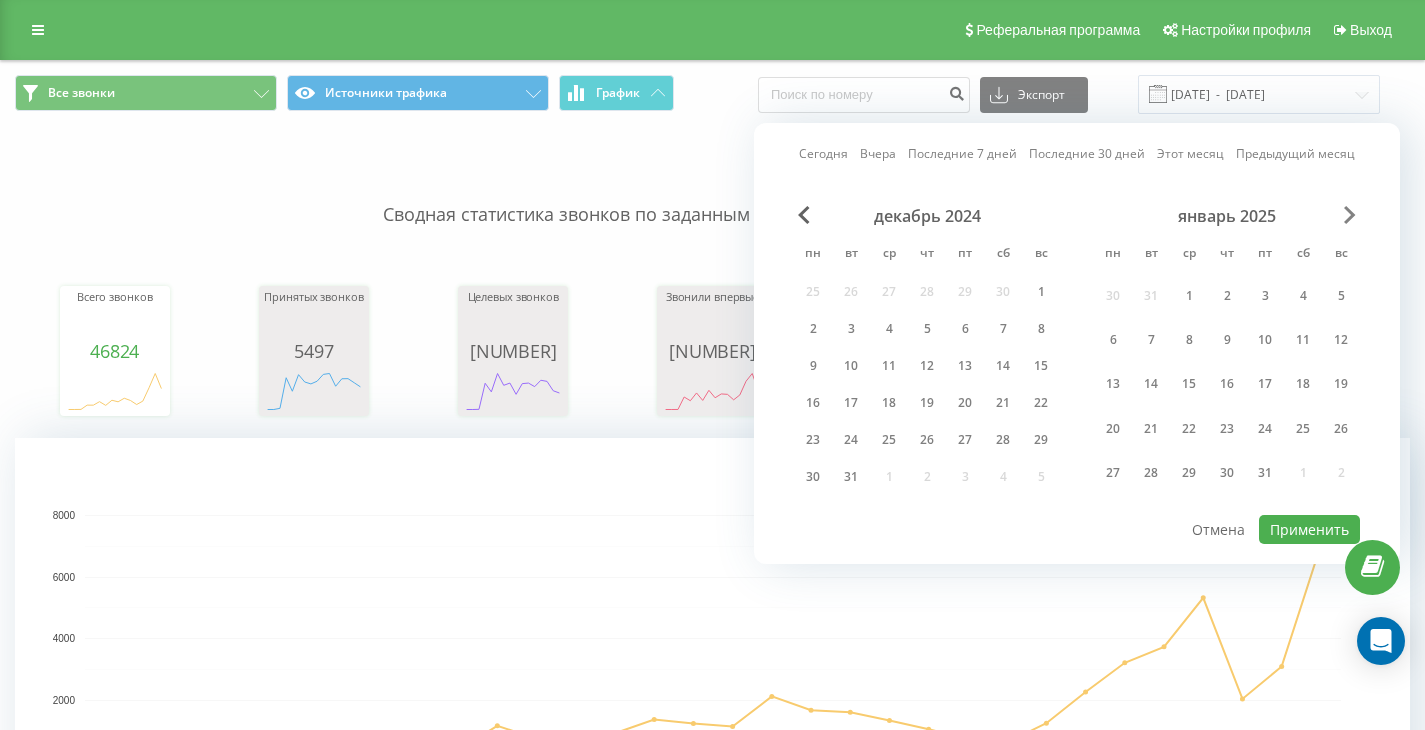 click at bounding box center [1350, 215] 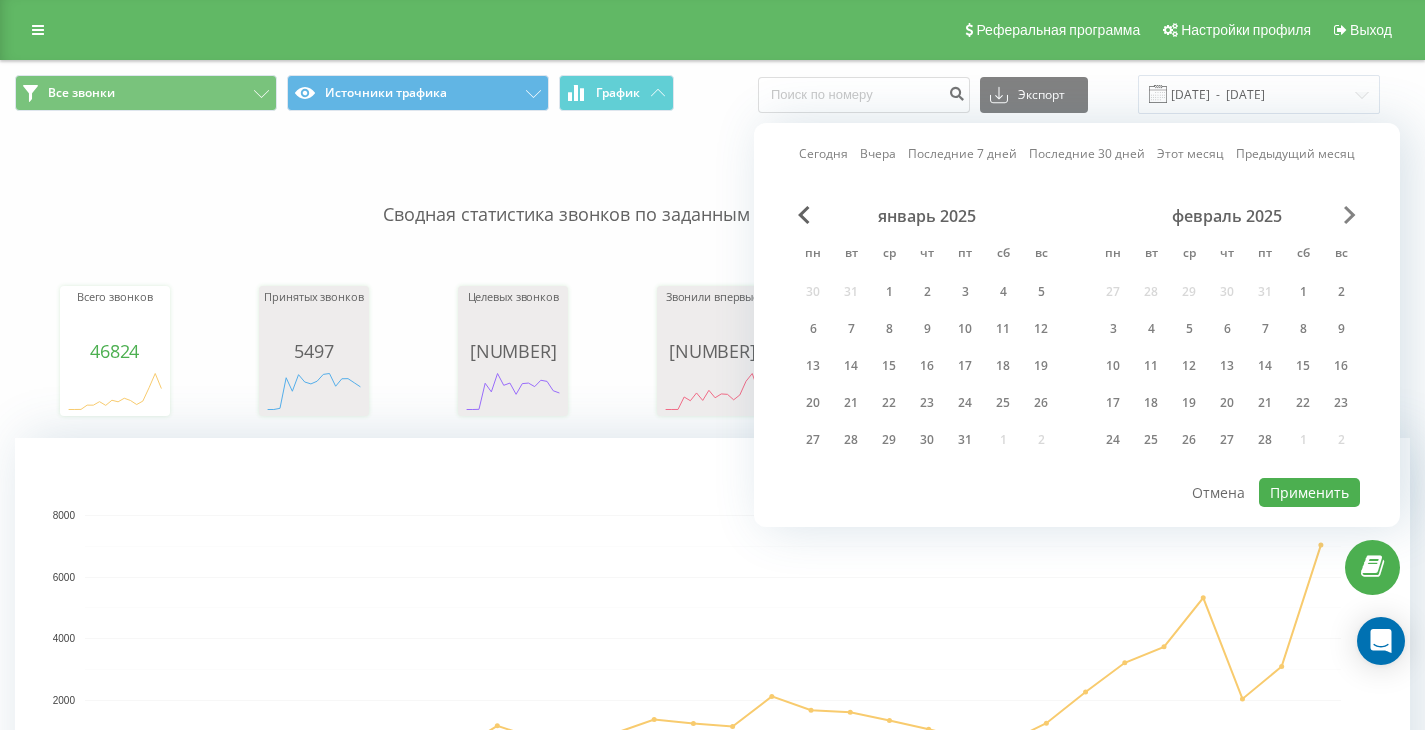 click at bounding box center (1350, 215) 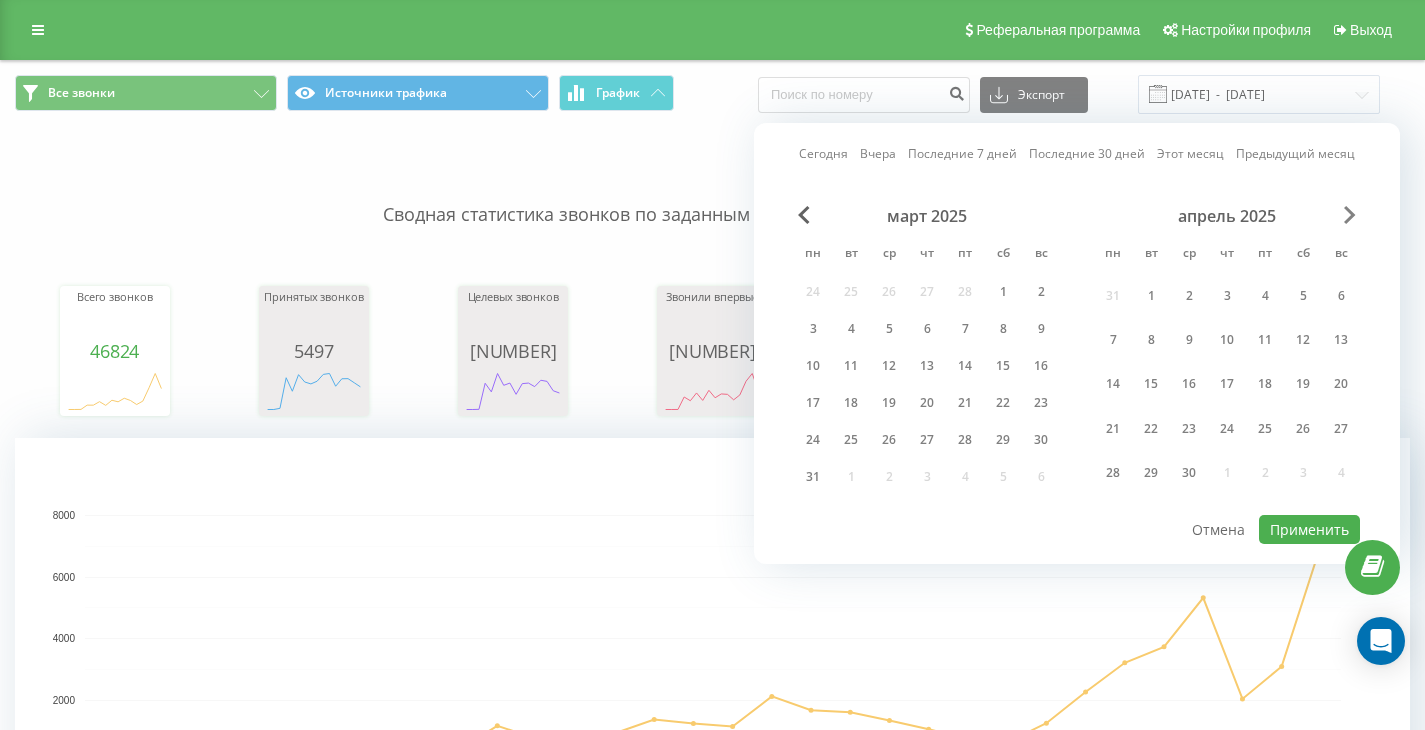 click at bounding box center [1350, 215] 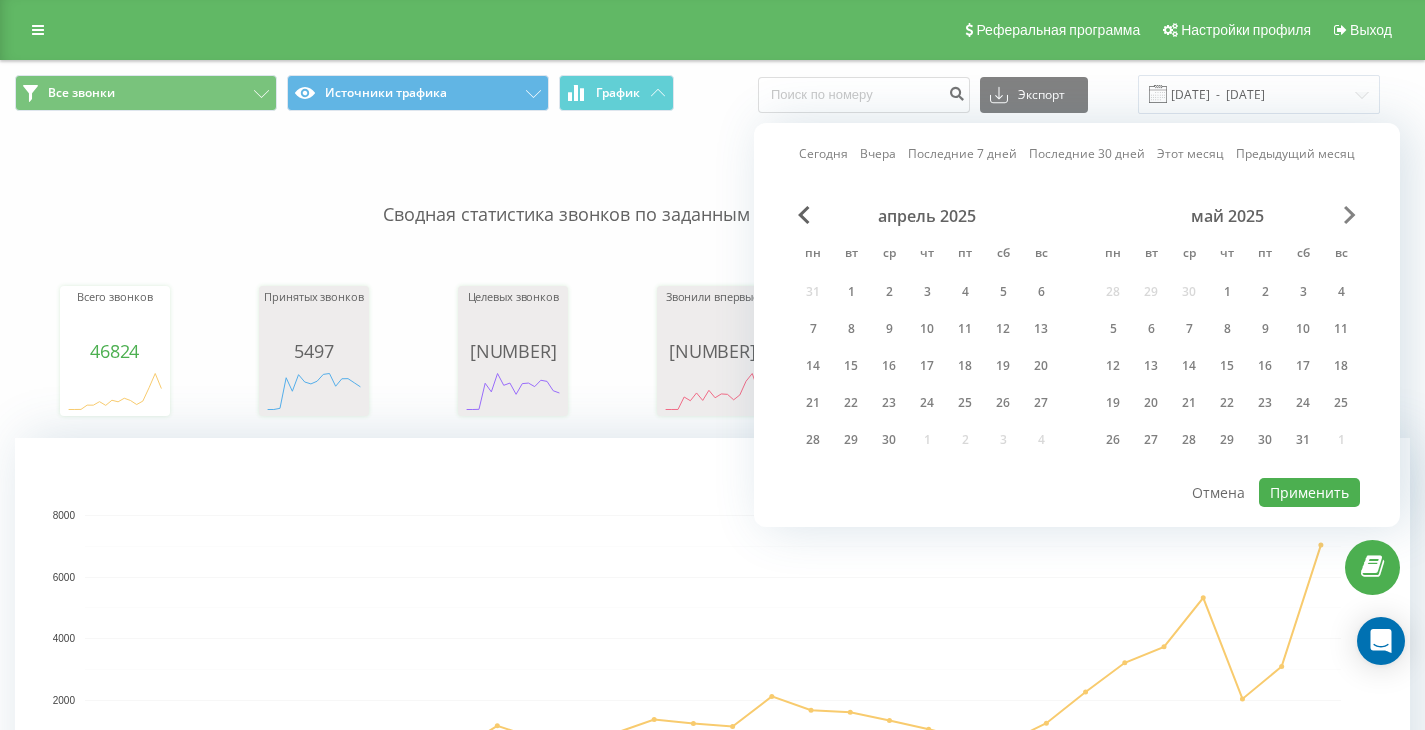 click at bounding box center [1350, 215] 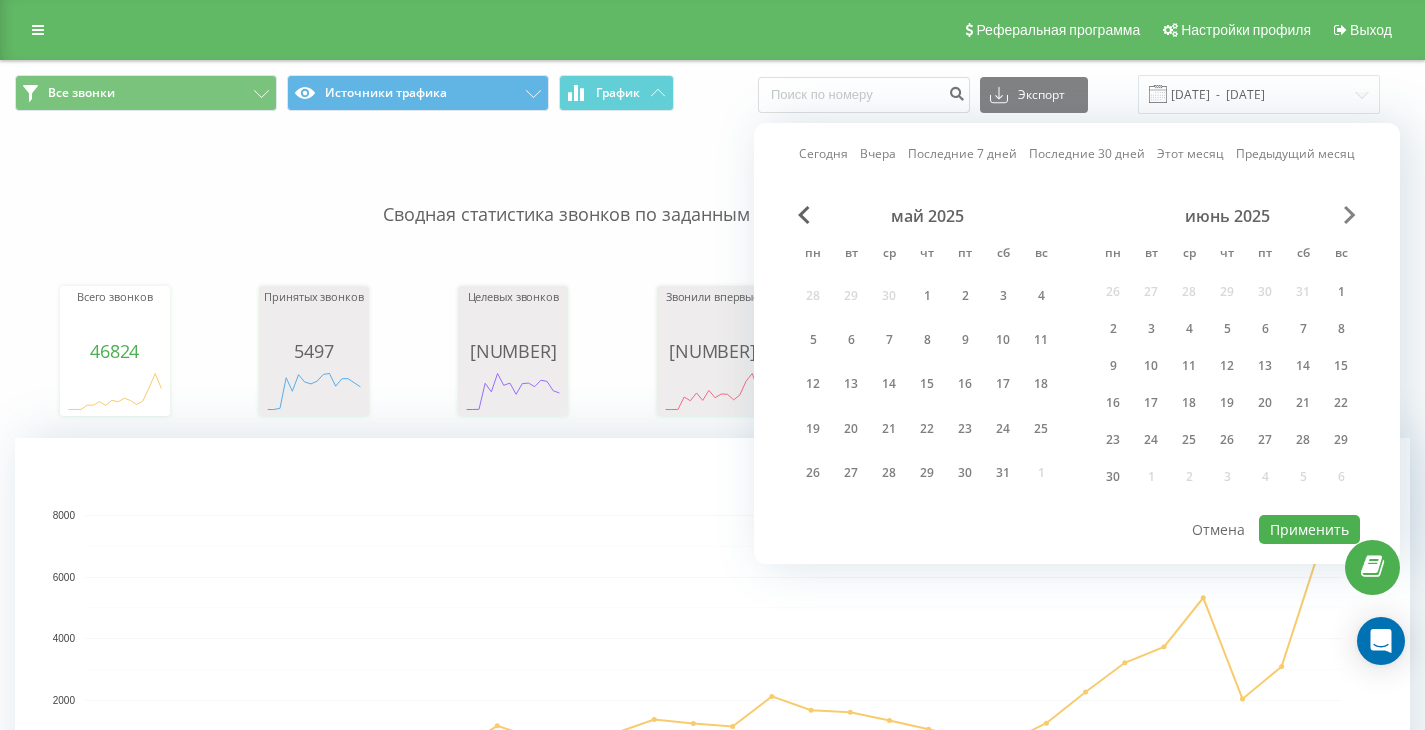 click at bounding box center [1350, 215] 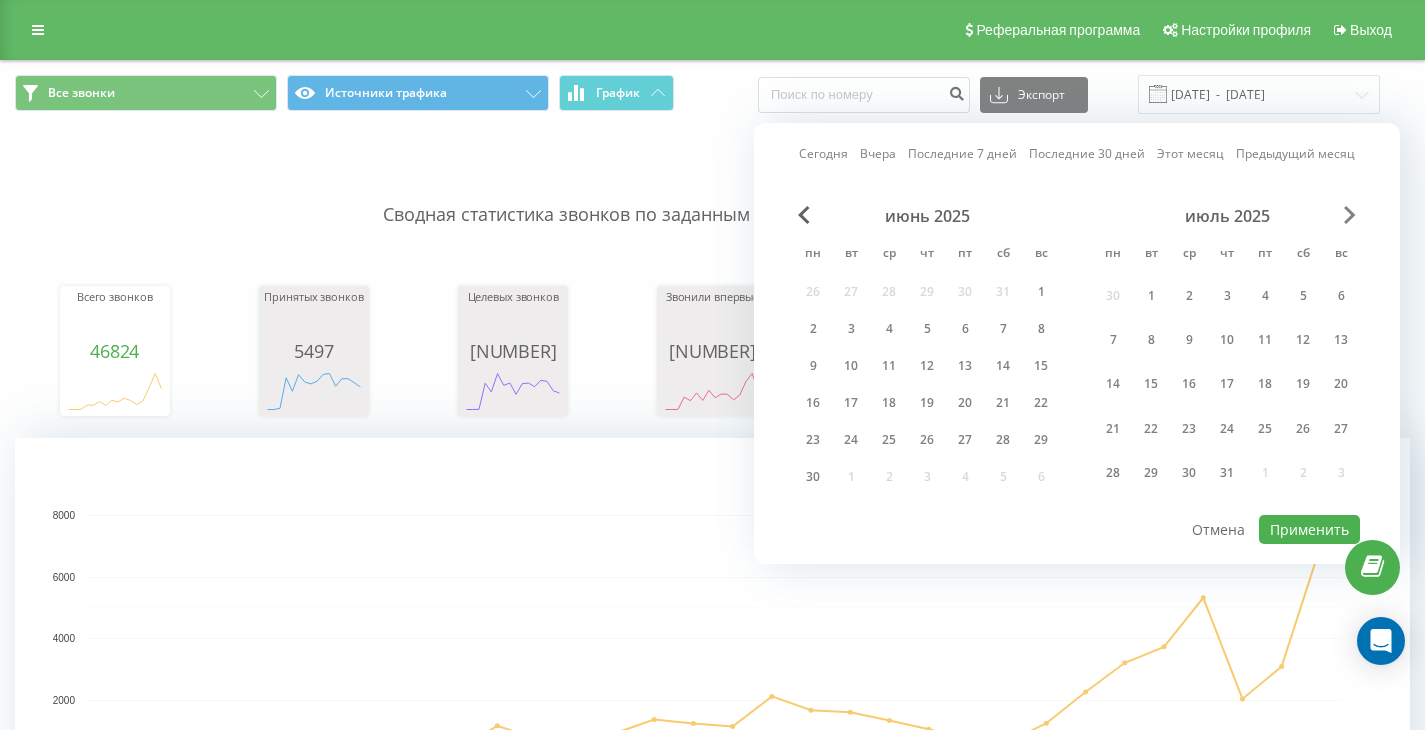 click at bounding box center [1350, 215] 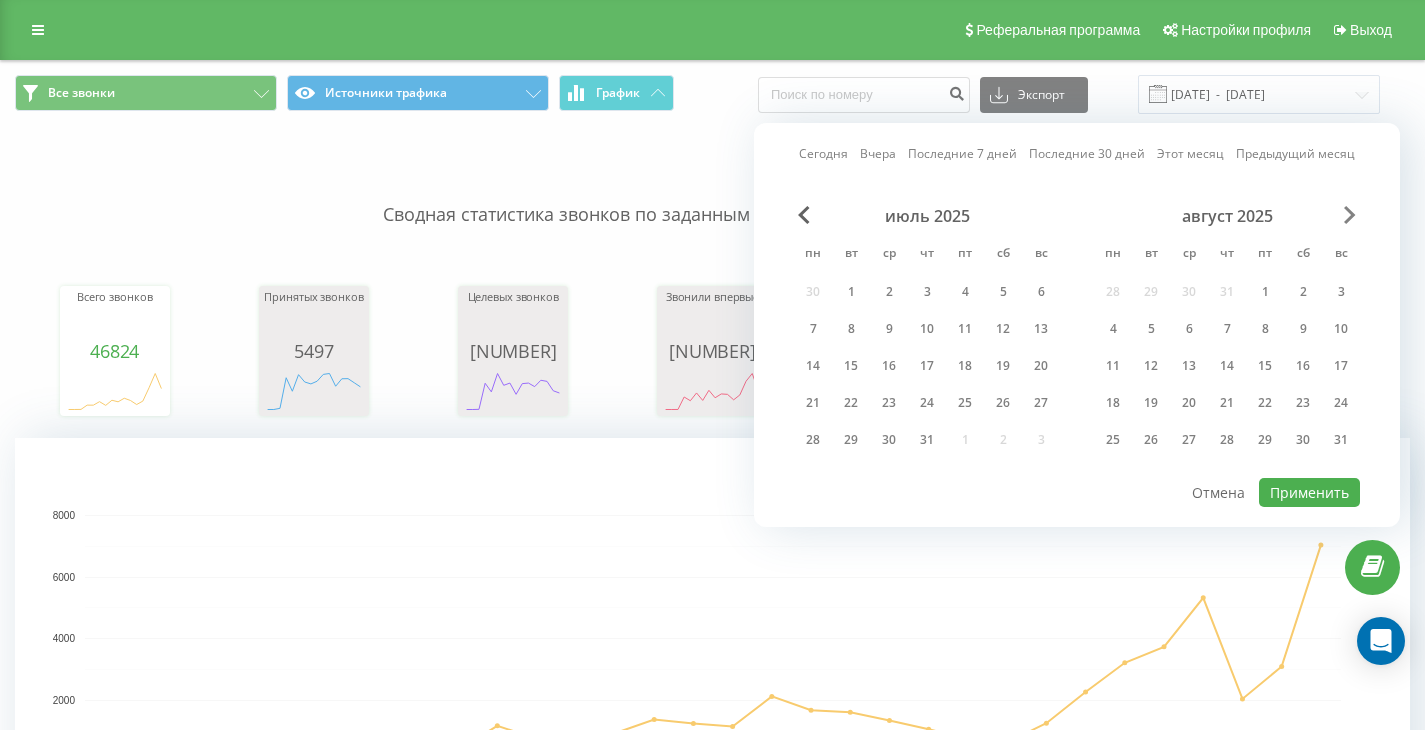 click at bounding box center [1350, 215] 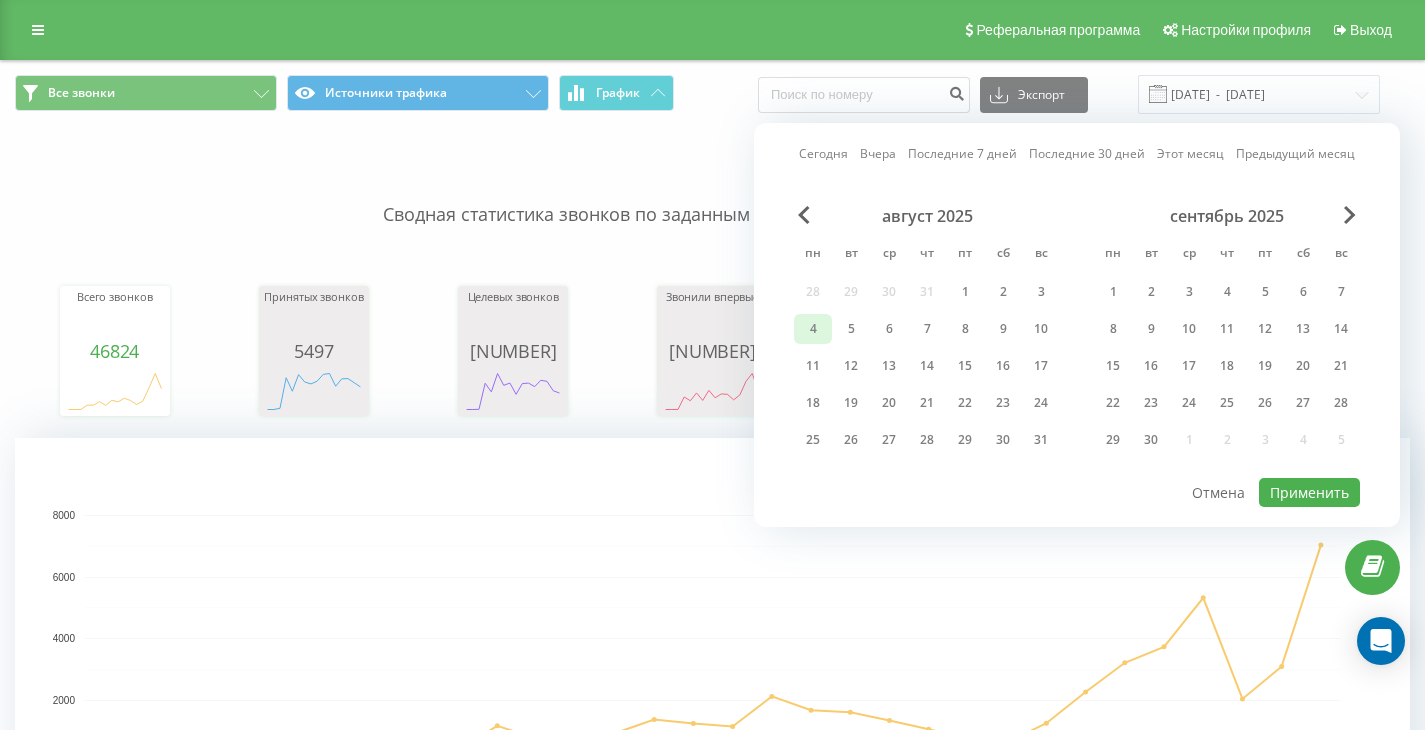 click on "4" at bounding box center (813, 329) 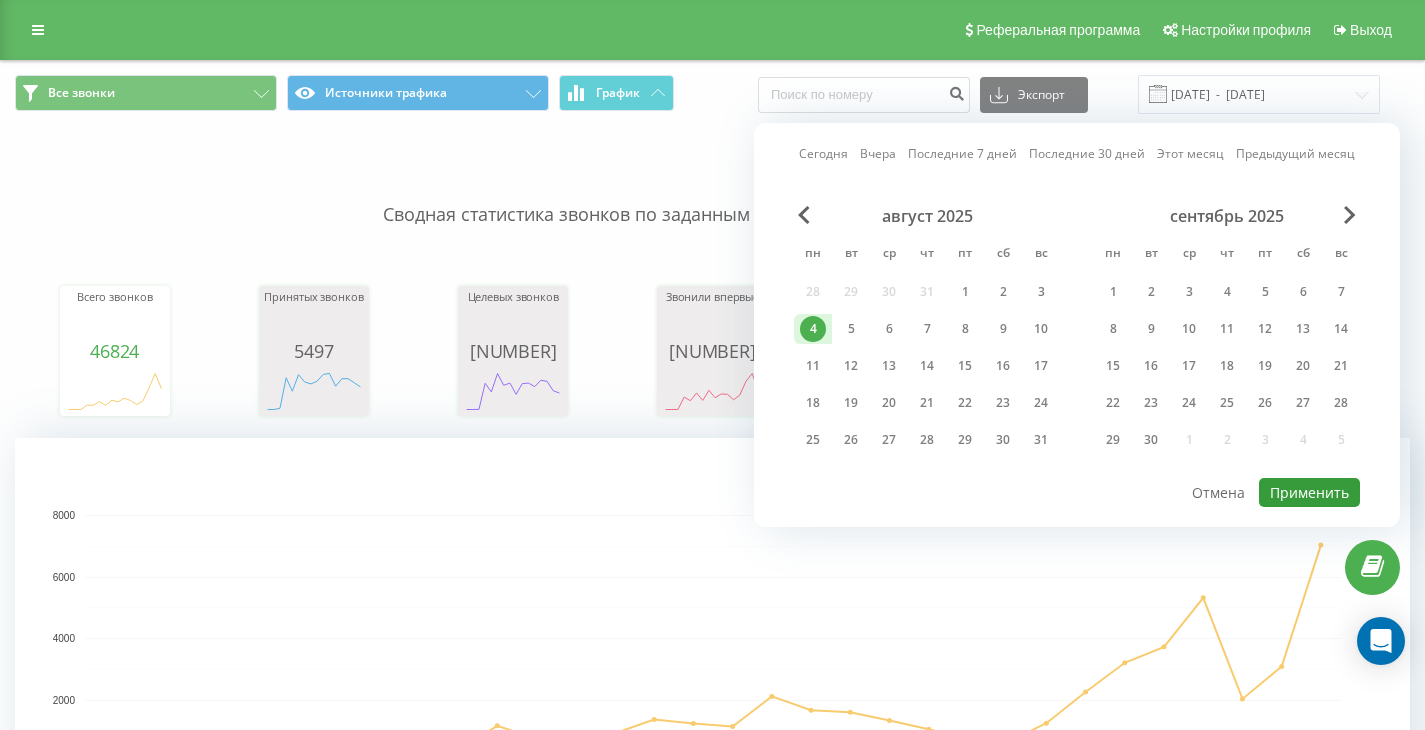 click on "Применить" at bounding box center (1309, 492) 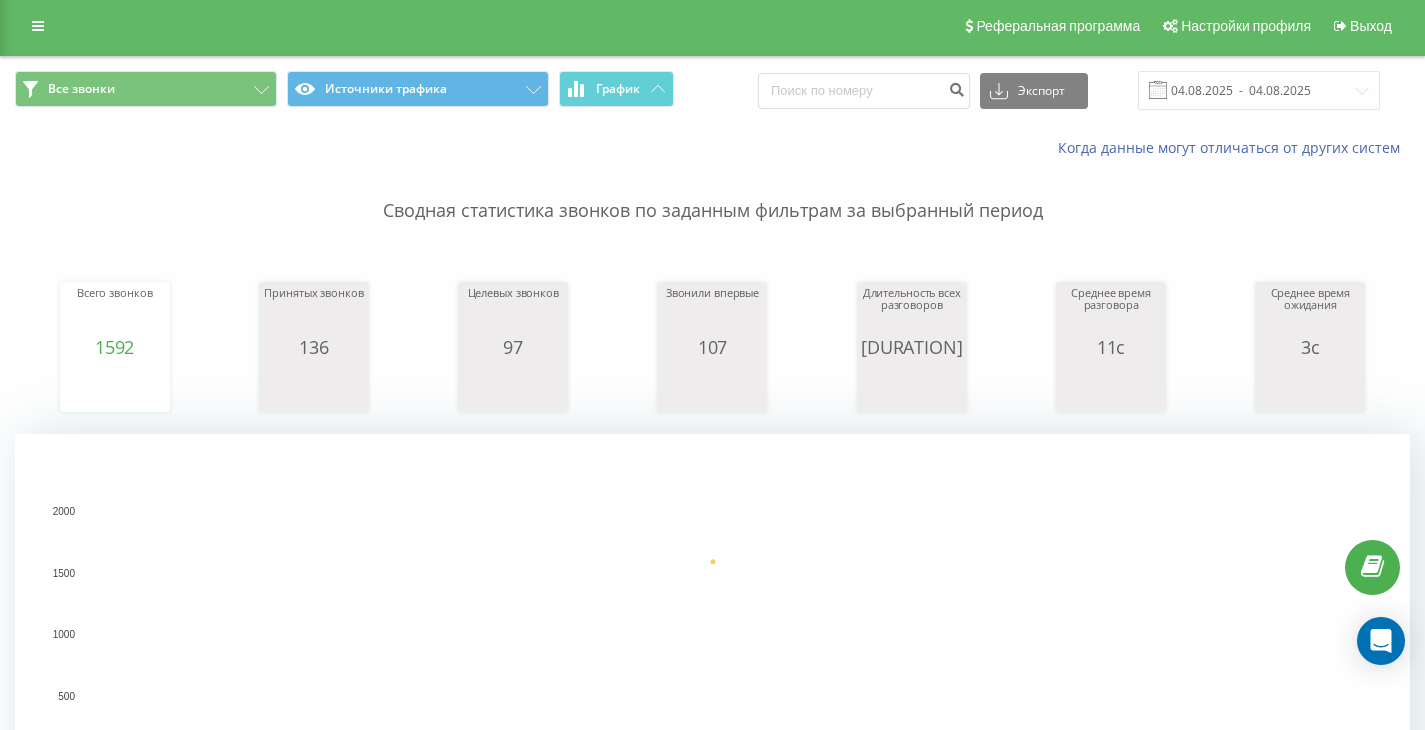scroll, scrollTop: 0, scrollLeft: 0, axis: both 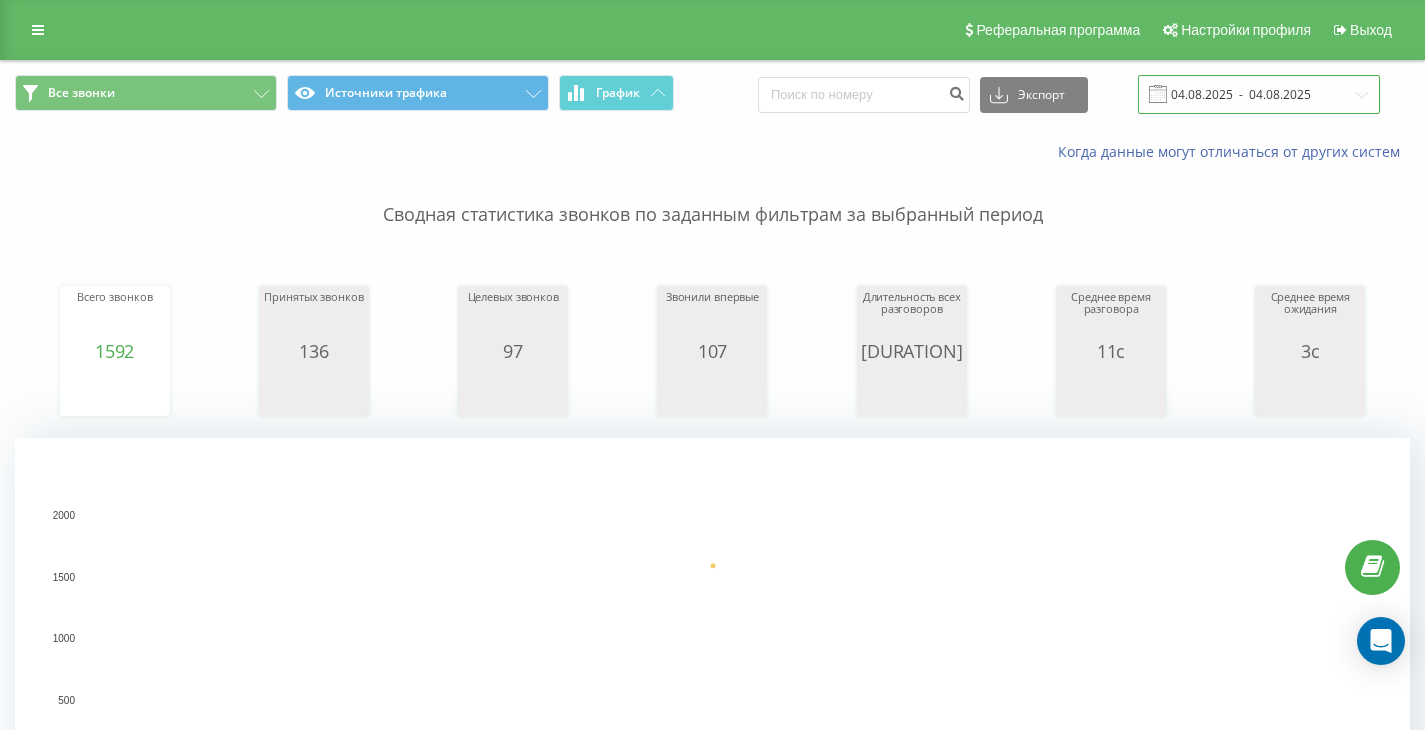 click on "04.08.2025  -  04.08.2025" at bounding box center [1259, 94] 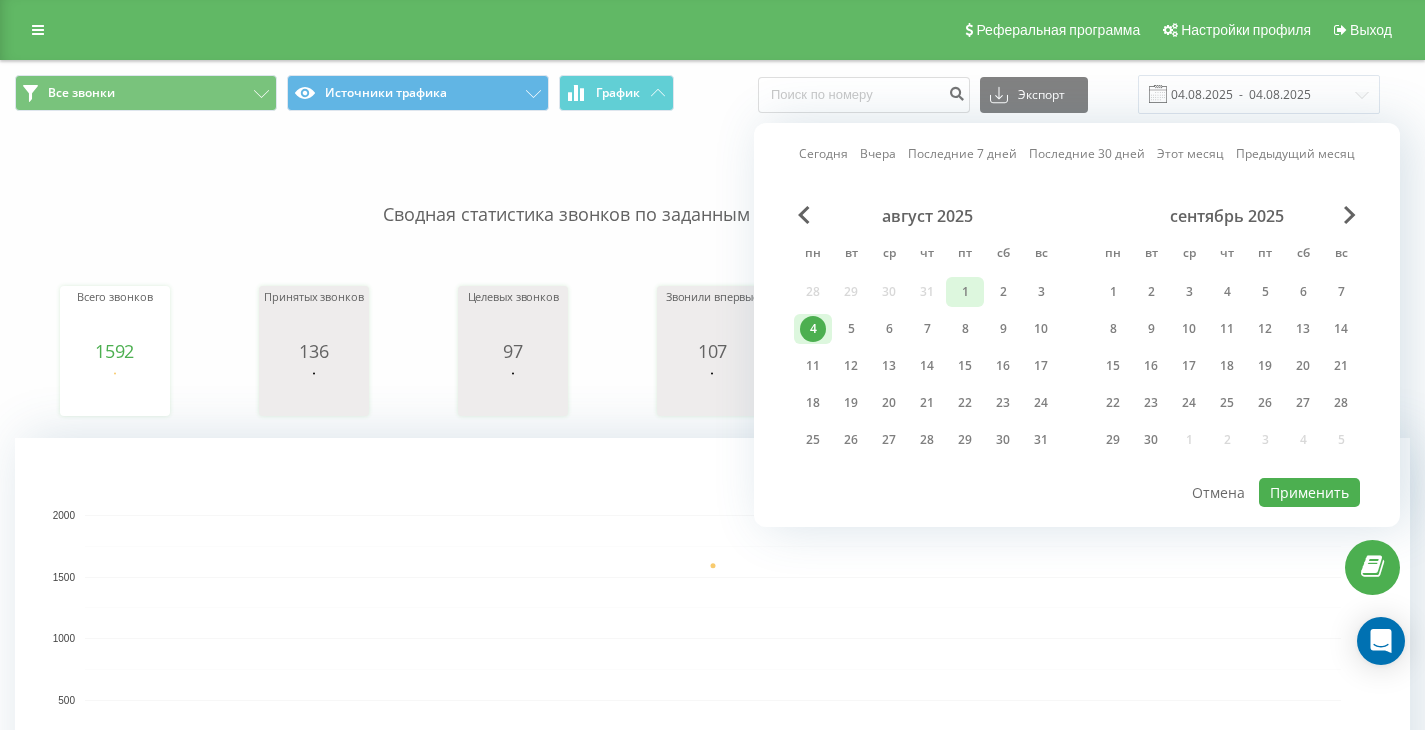 click on "1" at bounding box center (965, 292) 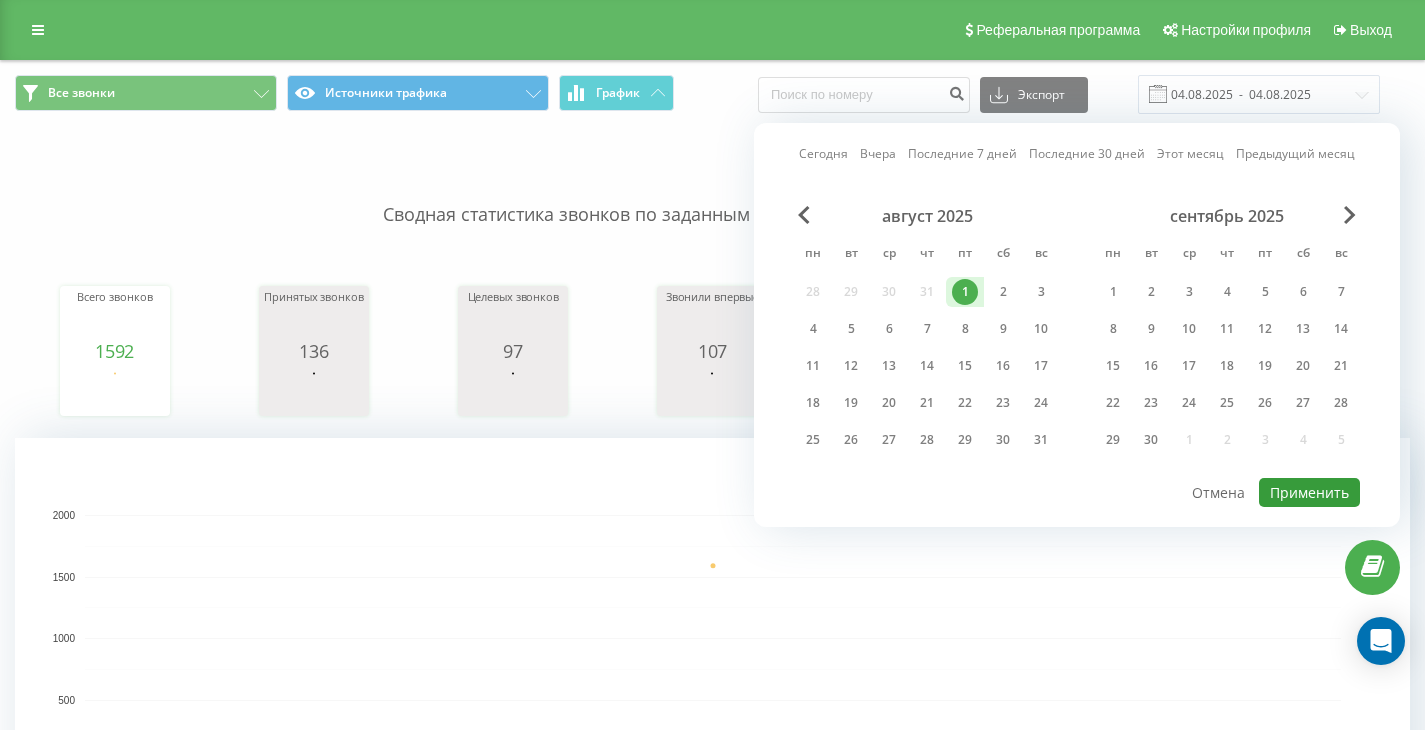click on "Применить" at bounding box center [1309, 492] 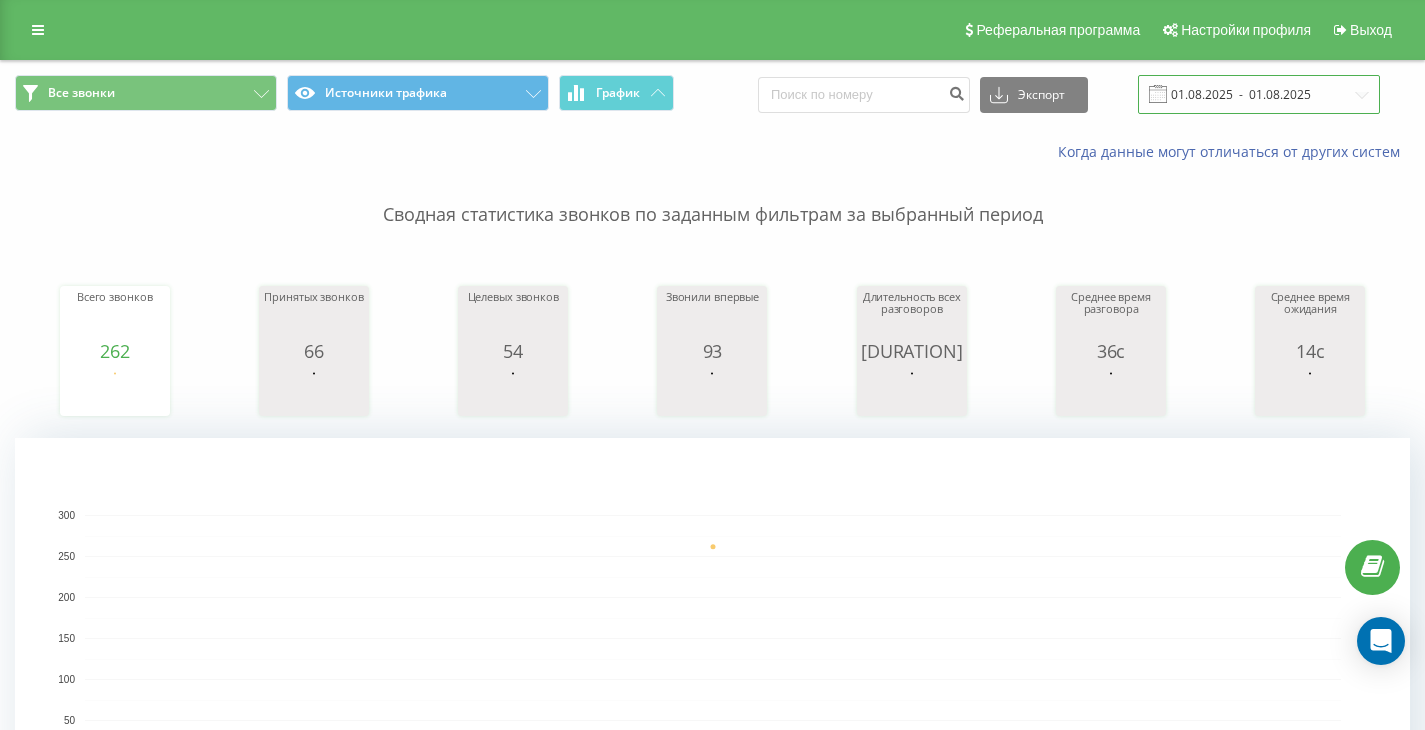 click on "01.08.2025  -  01.08.2025" at bounding box center [1259, 94] 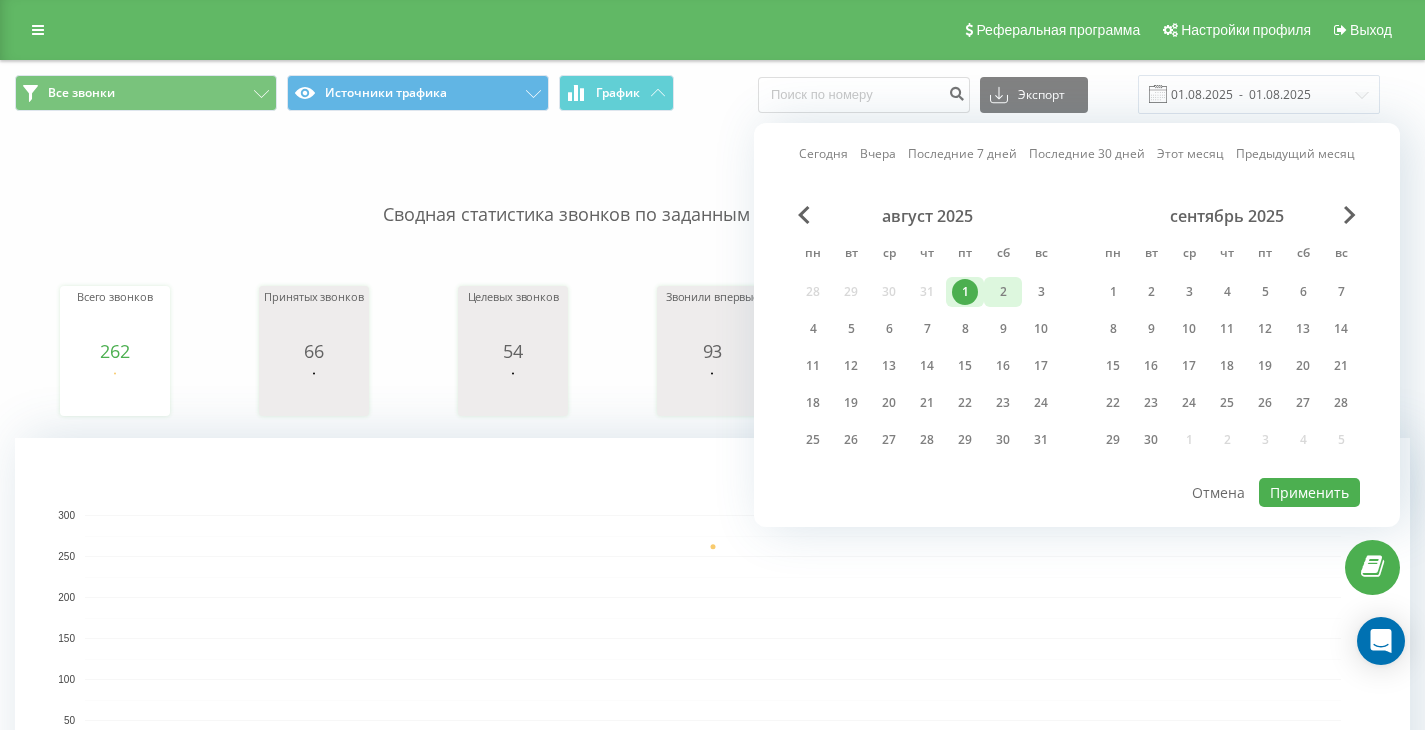 click on "2" at bounding box center [1003, 292] 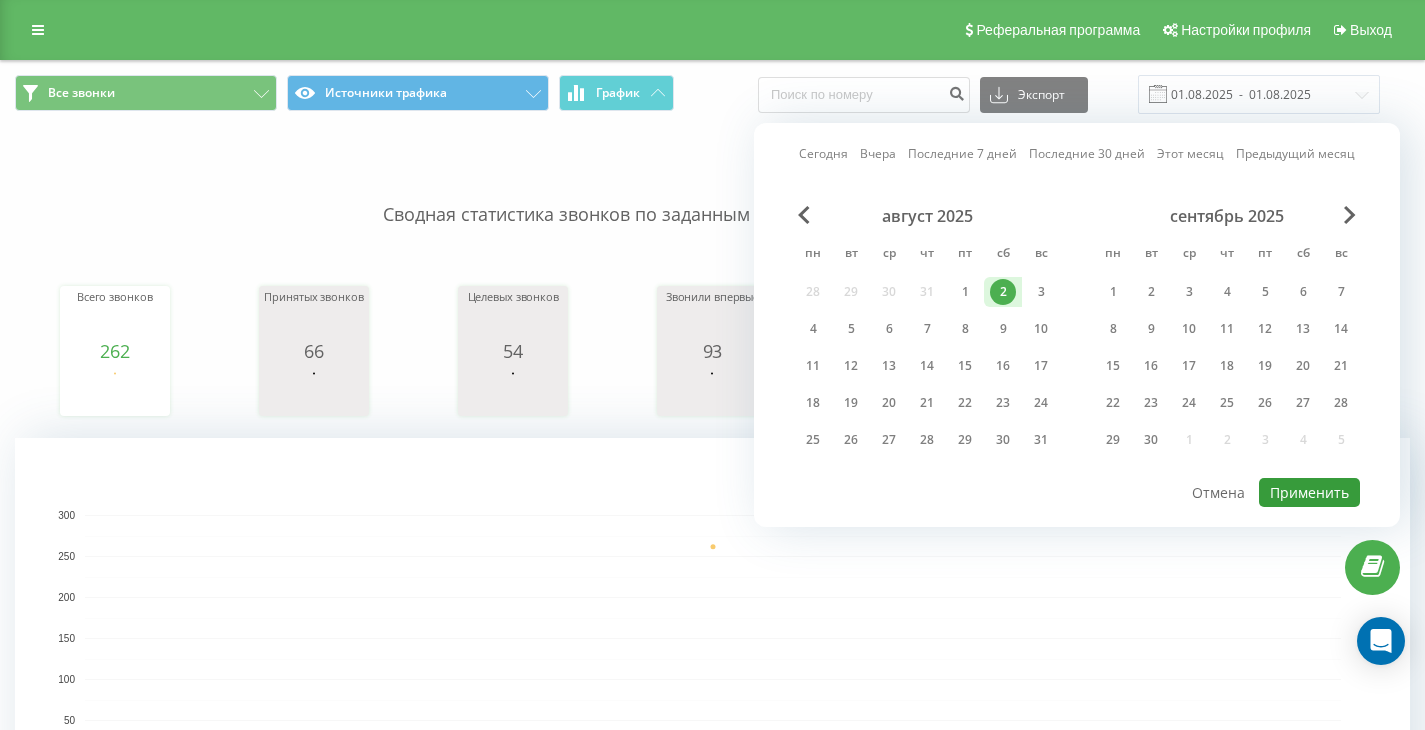 click on "Применить" at bounding box center [1309, 492] 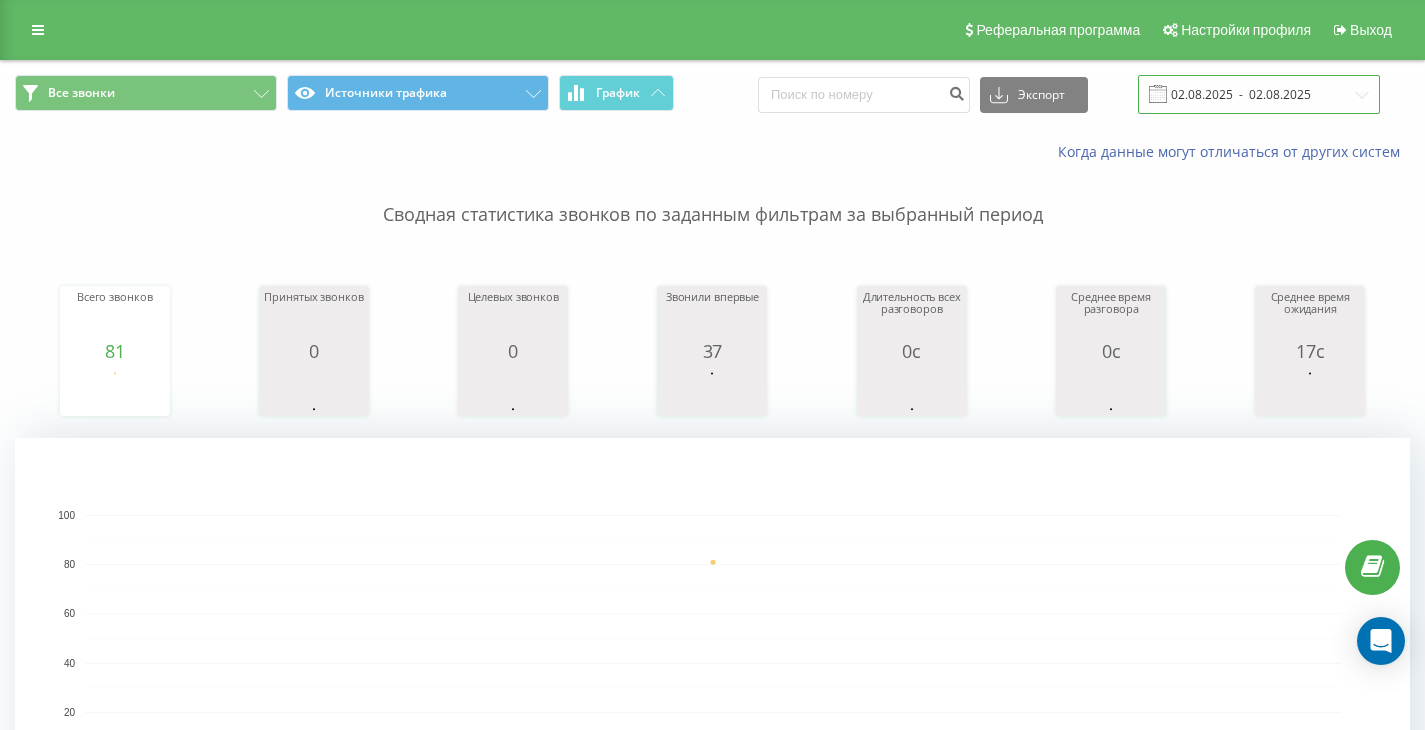 click on "02.08.2025  -  02.08.2025" at bounding box center [1259, 94] 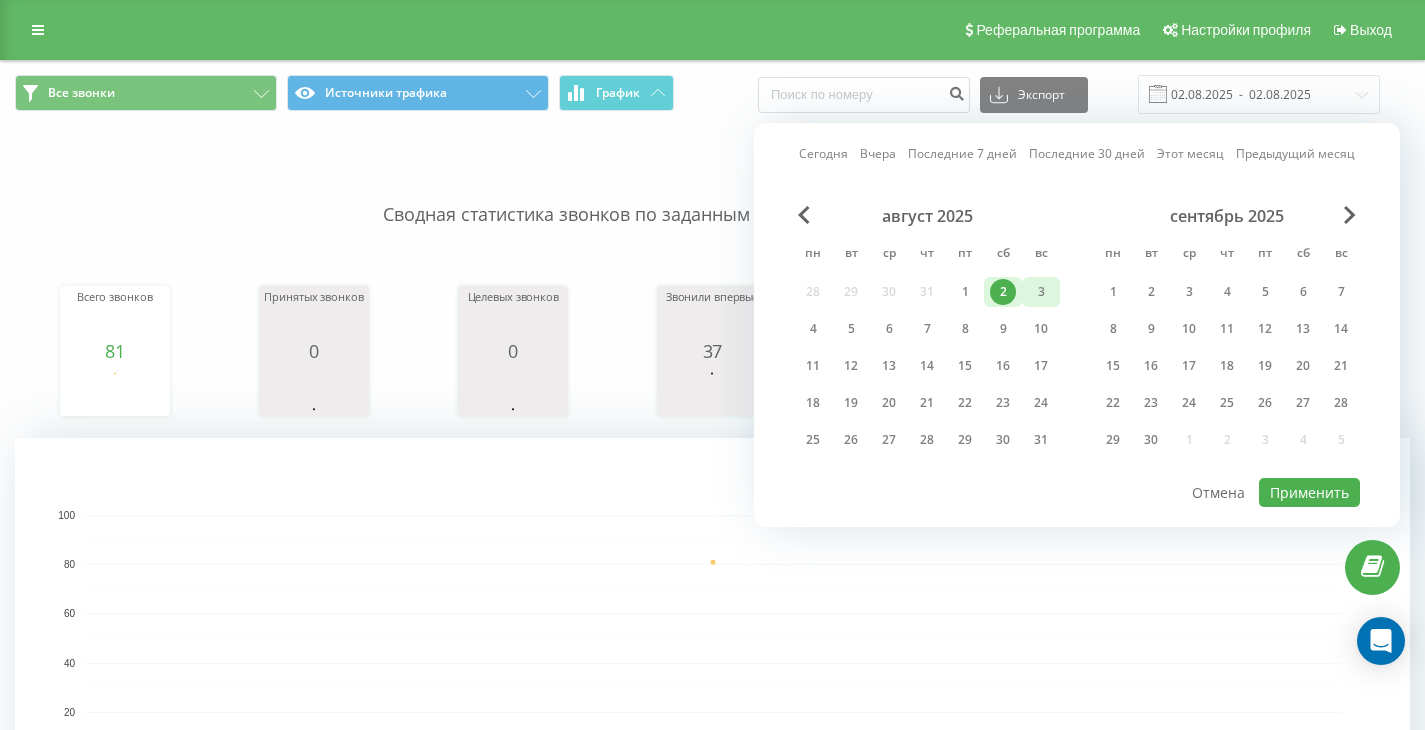 click on "3" at bounding box center [1041, 292] 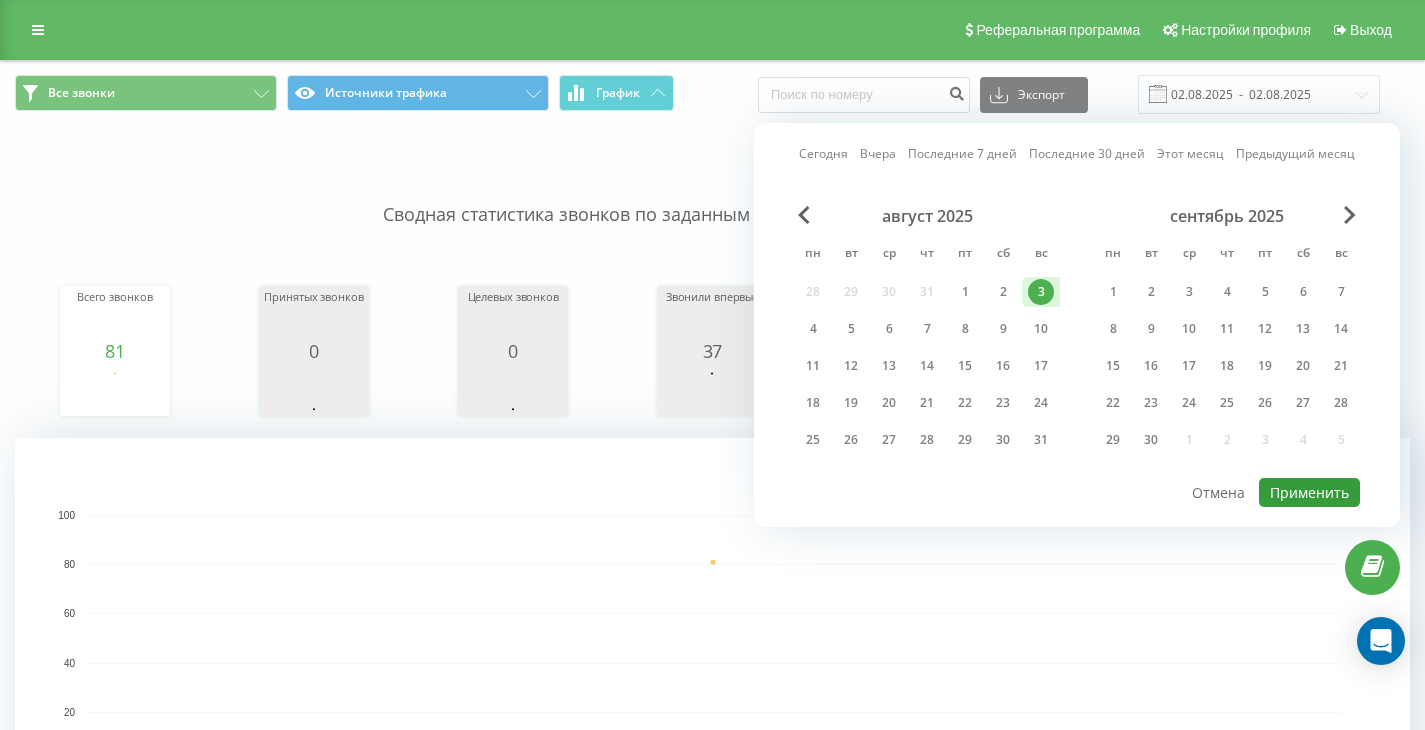 click on "Применить" at bounding box center (1309, 492) 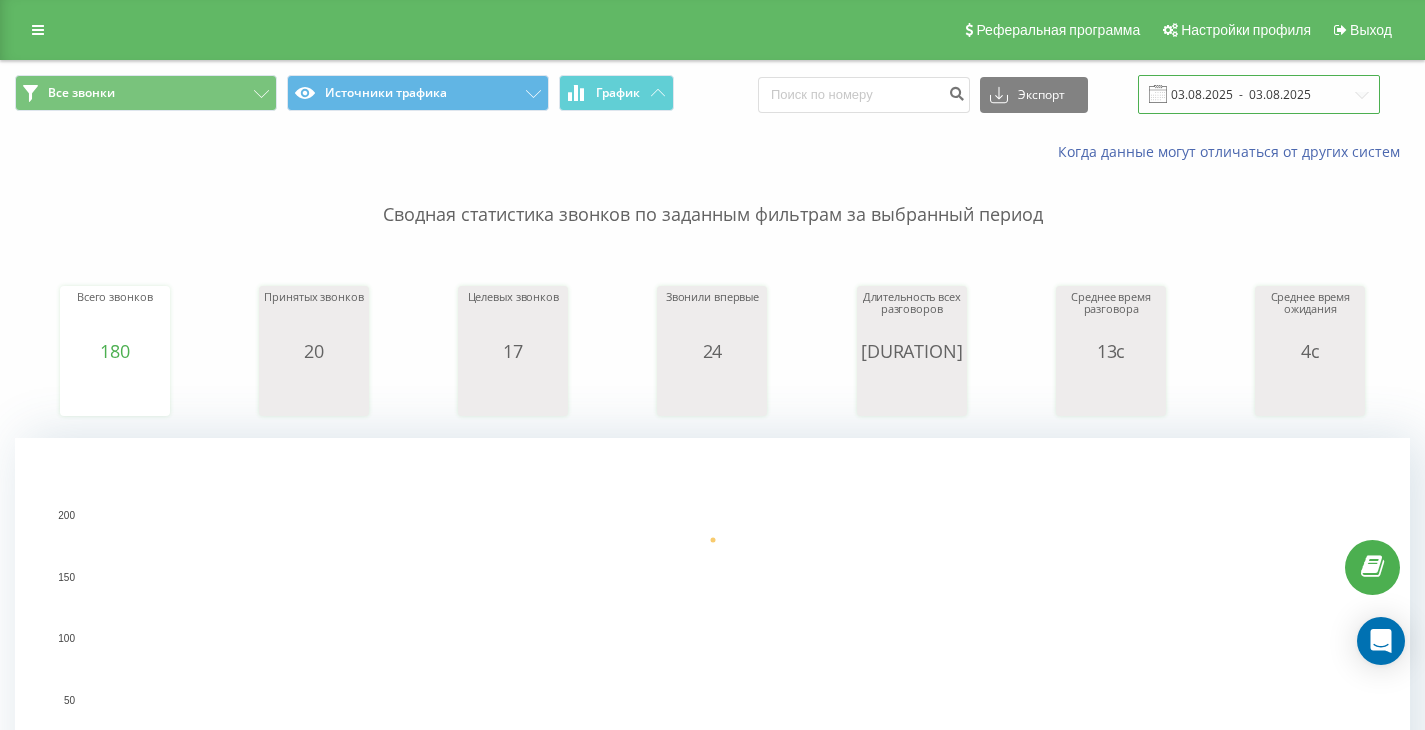 click on "03.08.2025  -  03.08.2025" at bounding box center [1259, 94] 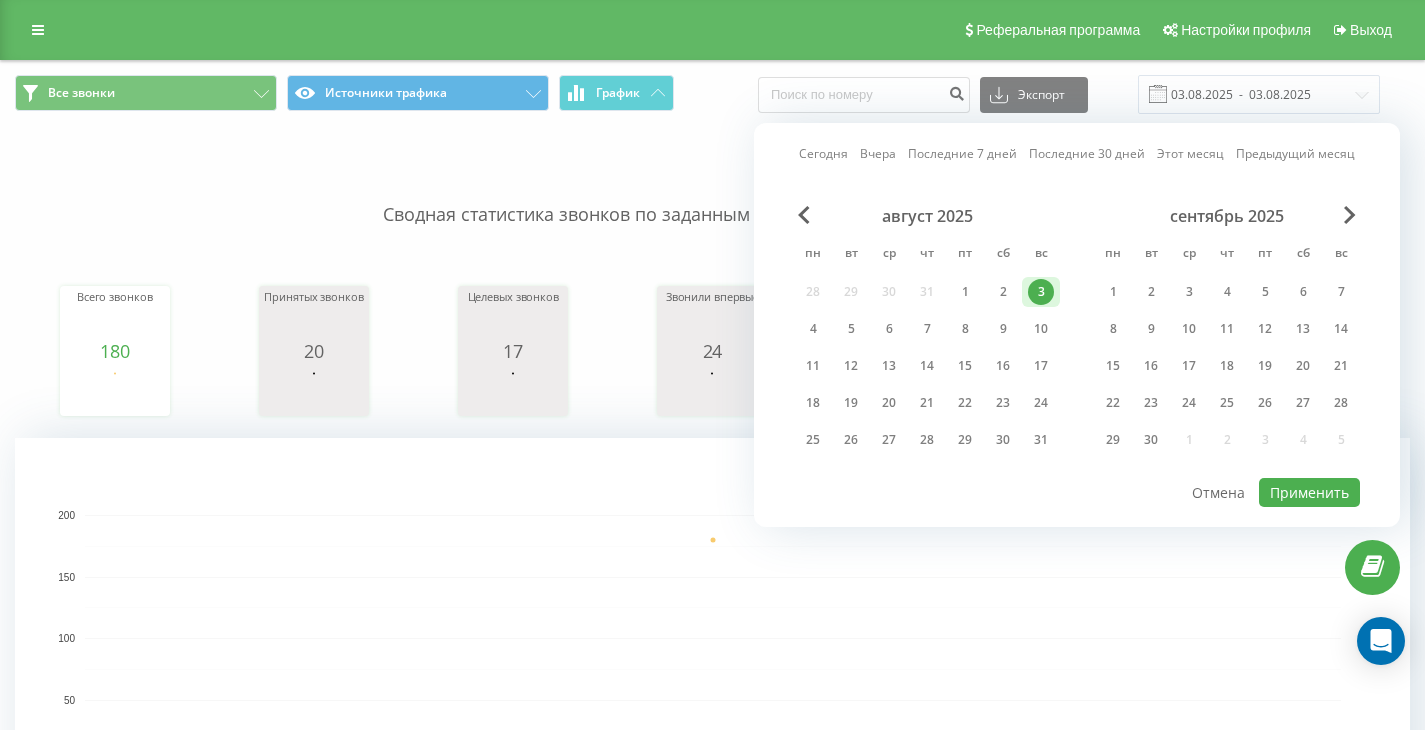 click on "август 2025 пн вт ср чт пт сб вс 28 29 30 31 1 2 3 4 5 6 7 8 9 10 11 12 13 14 15 16 17 18 19 20 21 22 23 24 25 26 27 28 29 30 31" at bounding box center [927, 334] 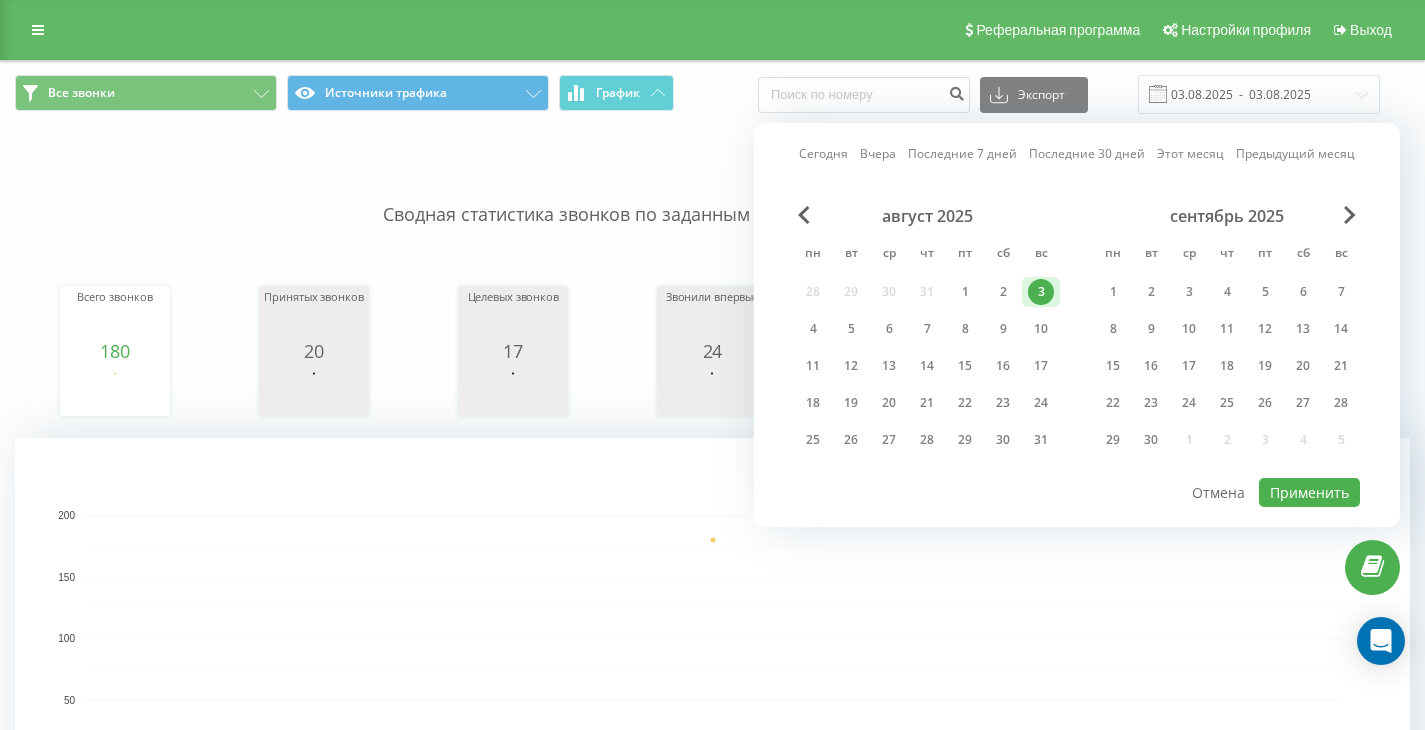 click on "август 2025 пн вт ср чт пт сб вс 28 29 30 31 1 2 3 4 5 6 7 8 9 10 11 12 13 14 15 16 17 18 19 20 21 22 23 24 25 26 27 28 29 30 31" at bounding box center (927, 334) 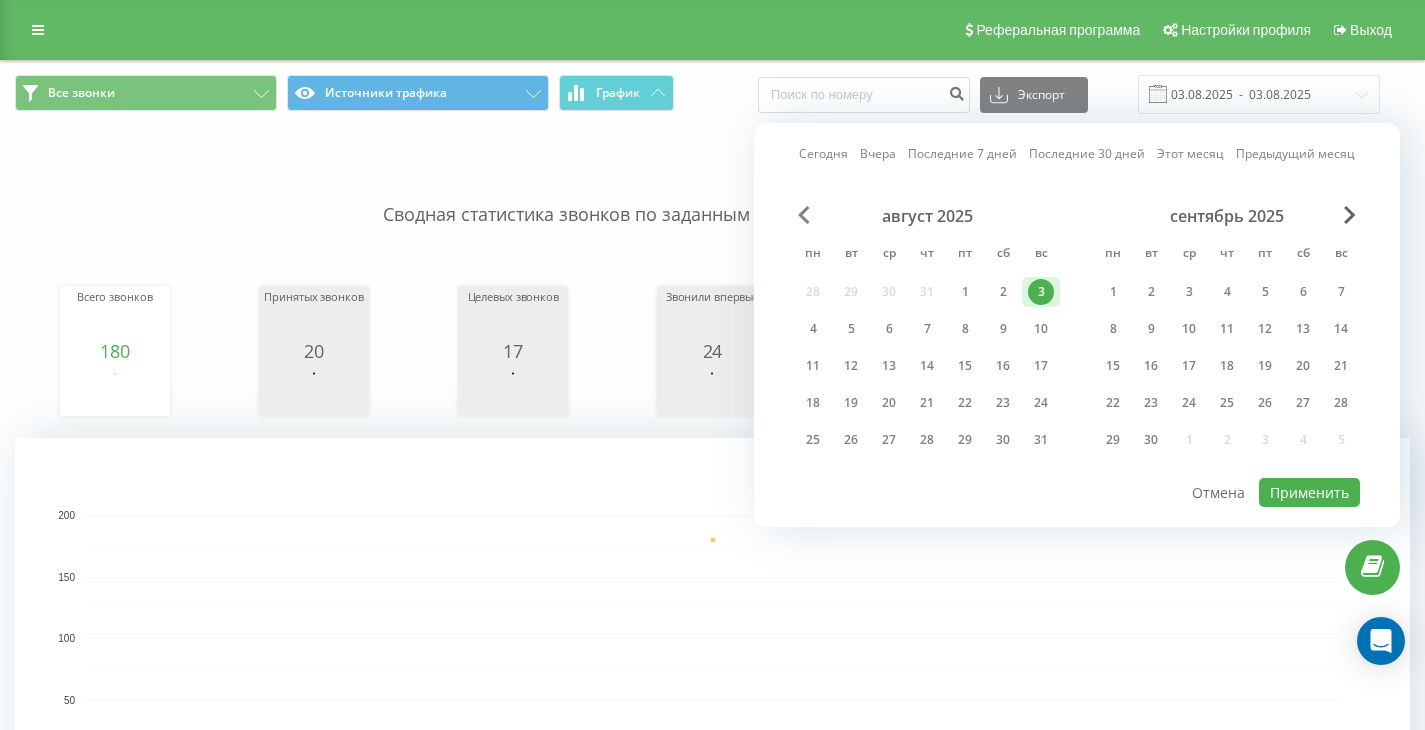 click at bounding box center (804, 215) 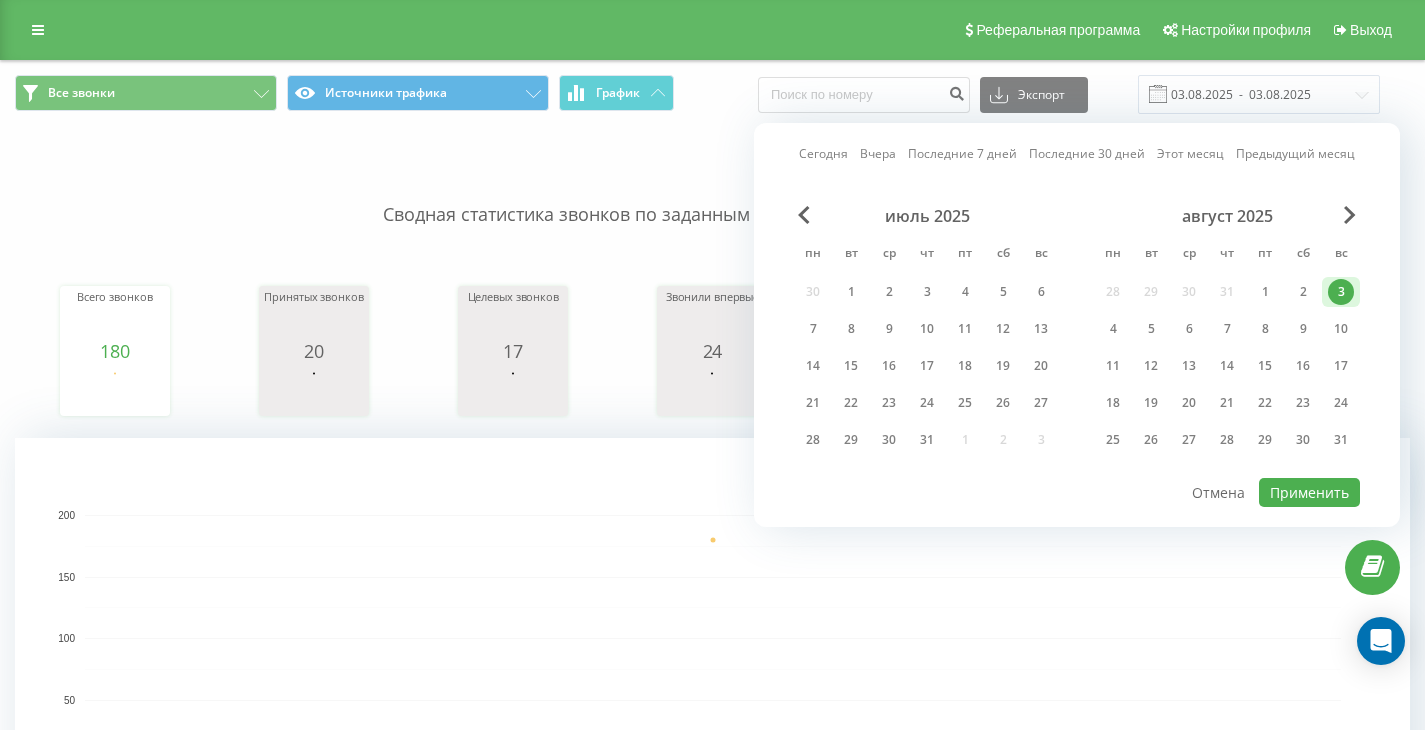 click on "август 2025 пн вт ср чт пт сб вс 28 29 30 31 1 2 3 4 5 6 7 8 9 10 11 12 13 14 15 16 17 18 19 20 21 22 23 24 25 26 27 28 29 30 31" at bounding box center (1227, 334) 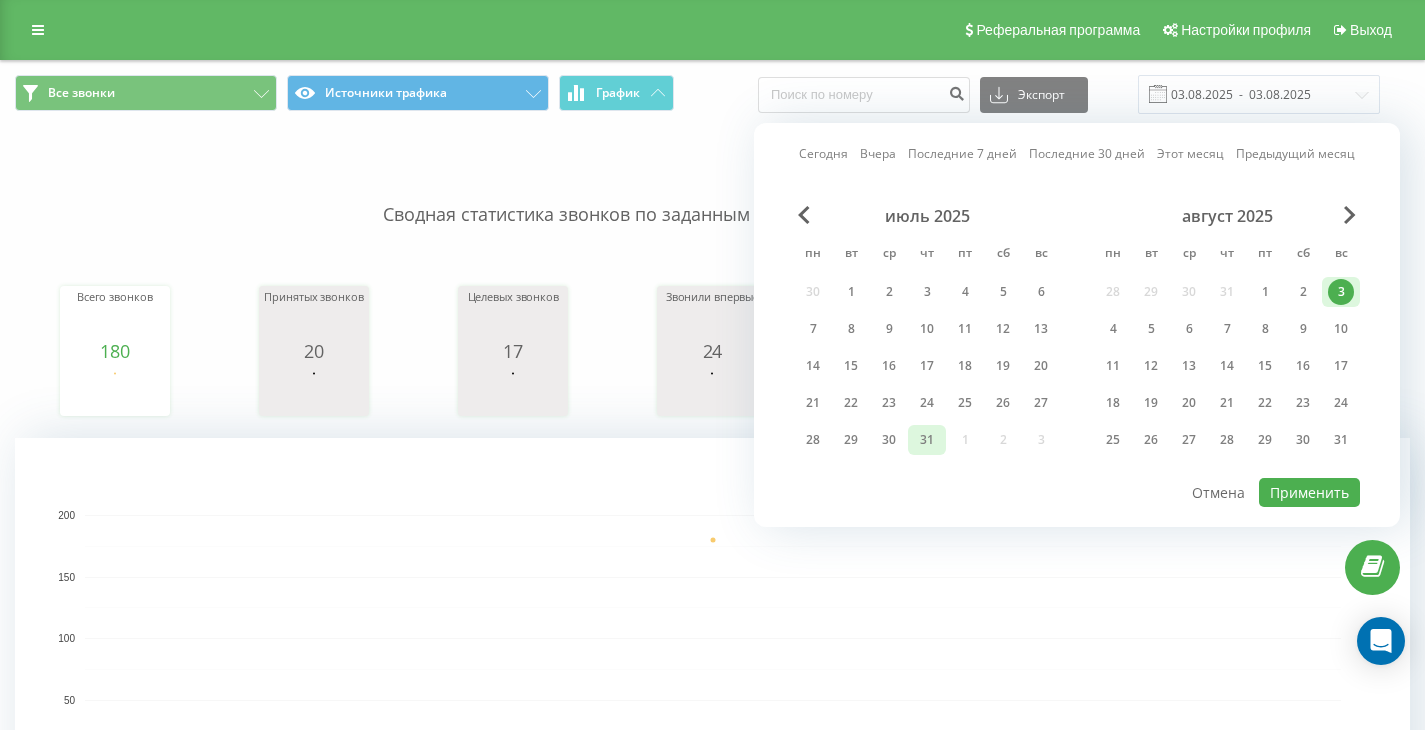 click on "31" at bounding box center [927, 440] 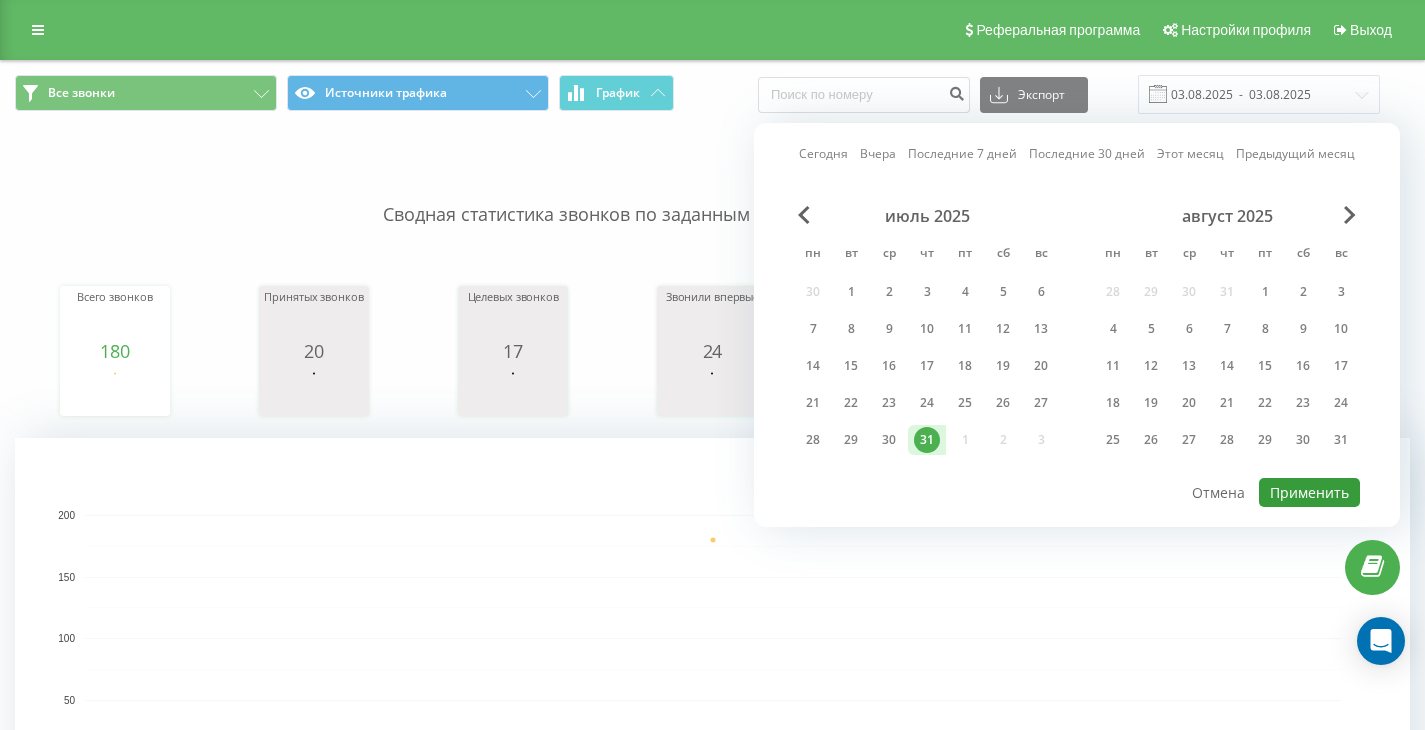 click on "Применить" at bounding box center (1309, 492) 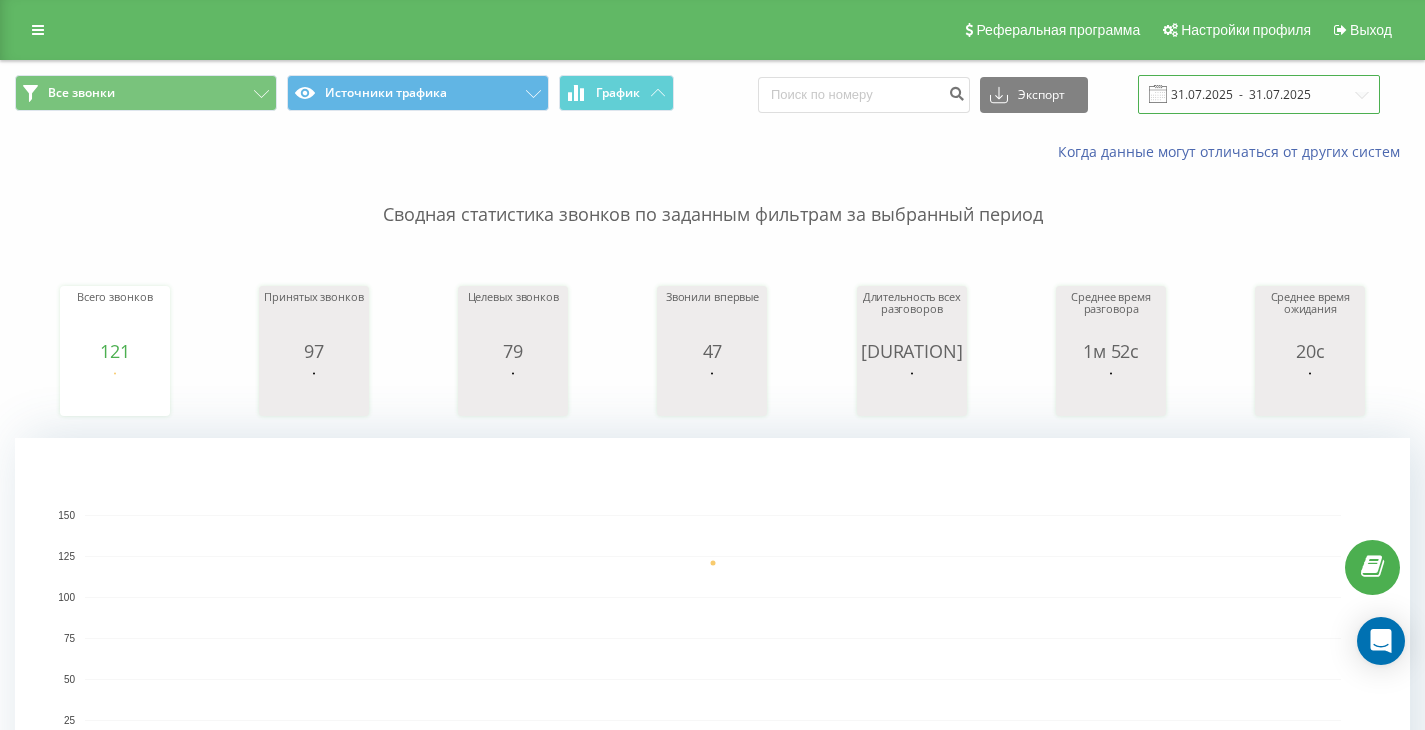 click on "31.07.2025  -  31.07.2025" at bounding box center (1259, 94) 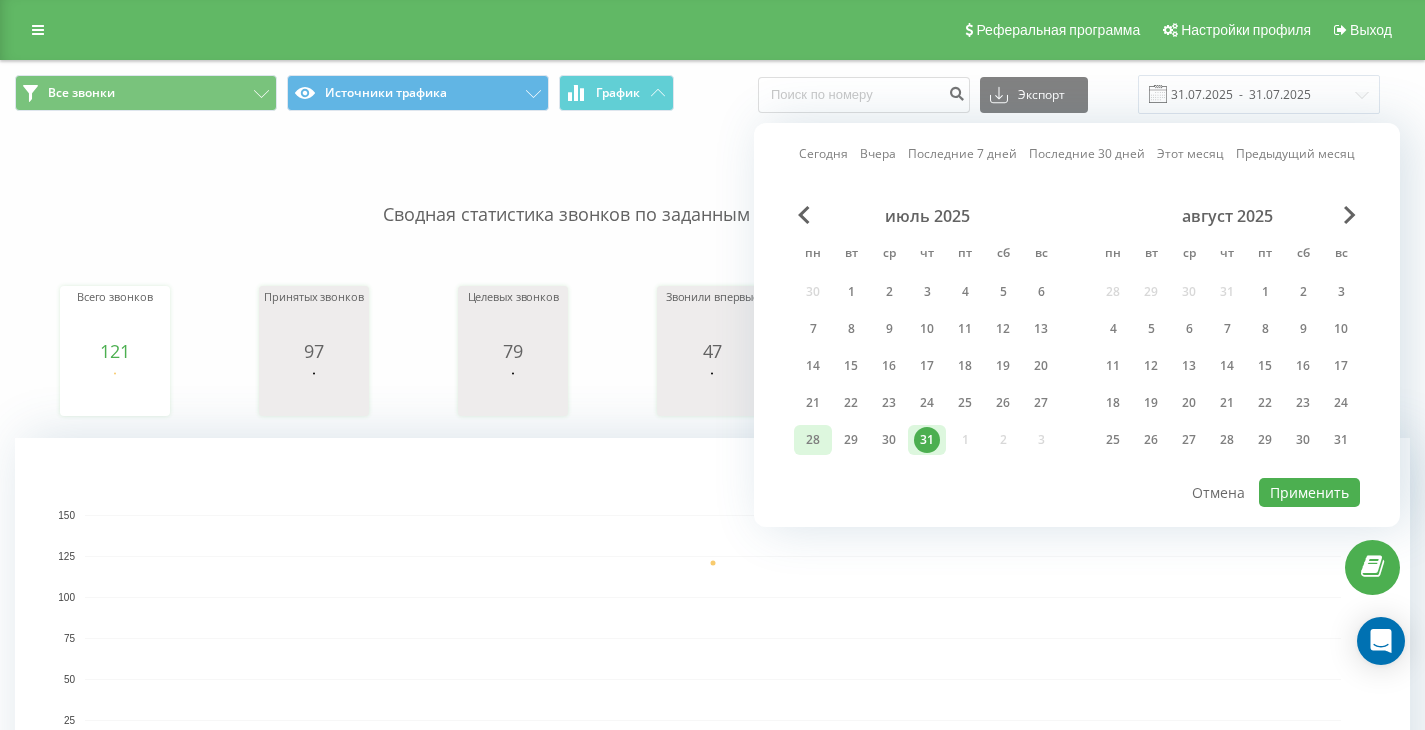 click on "28" at bounding box center [813, 440] 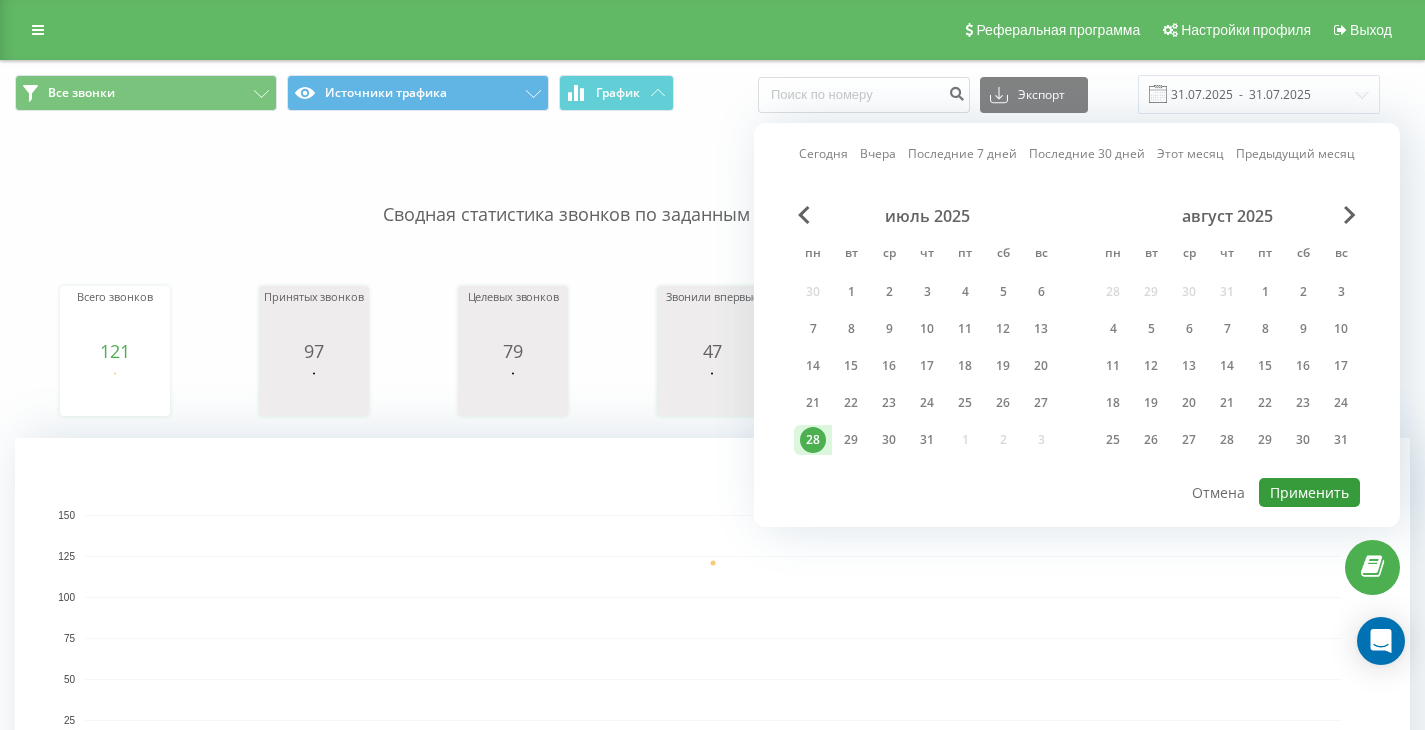 click on "Применить" at bounding box center [1309, 492] 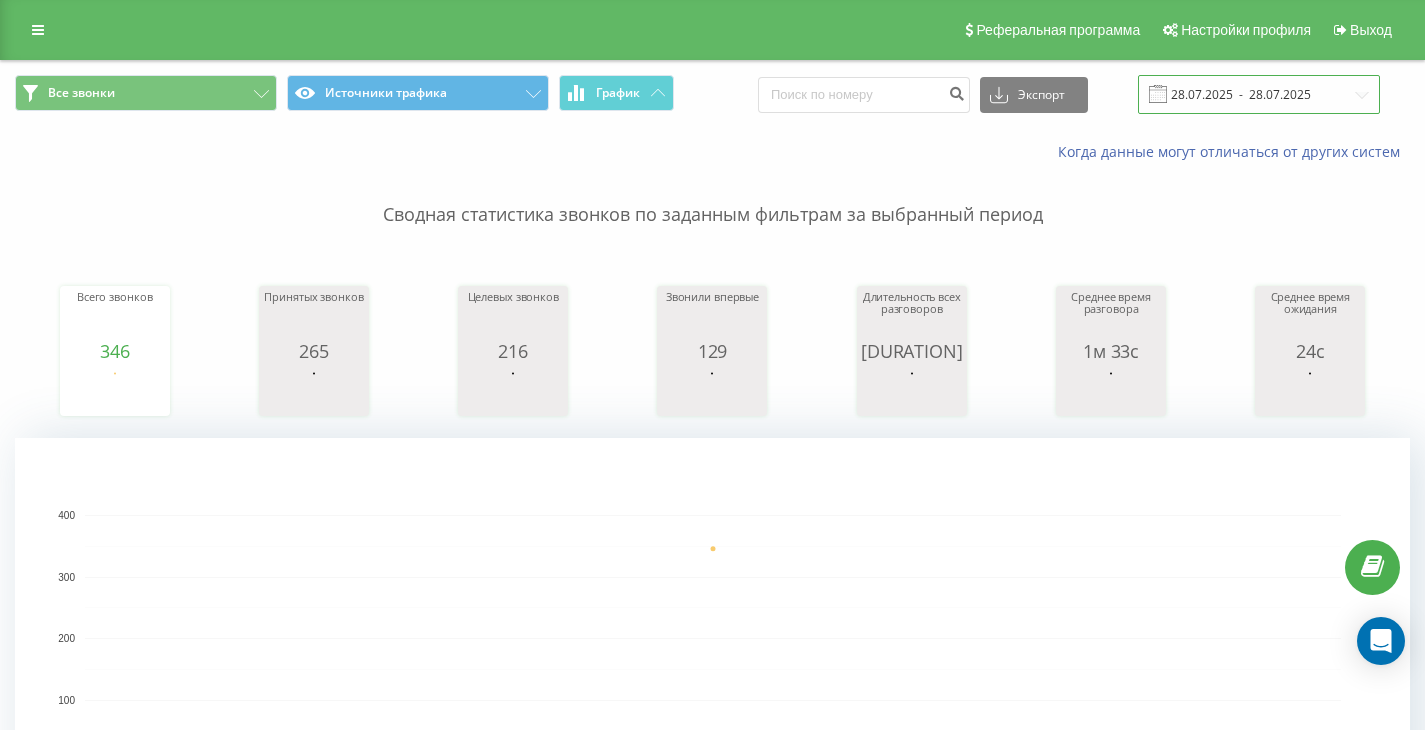 click on "28.07.2025  -  28.07.2025" at bounding box center (1259, 94) 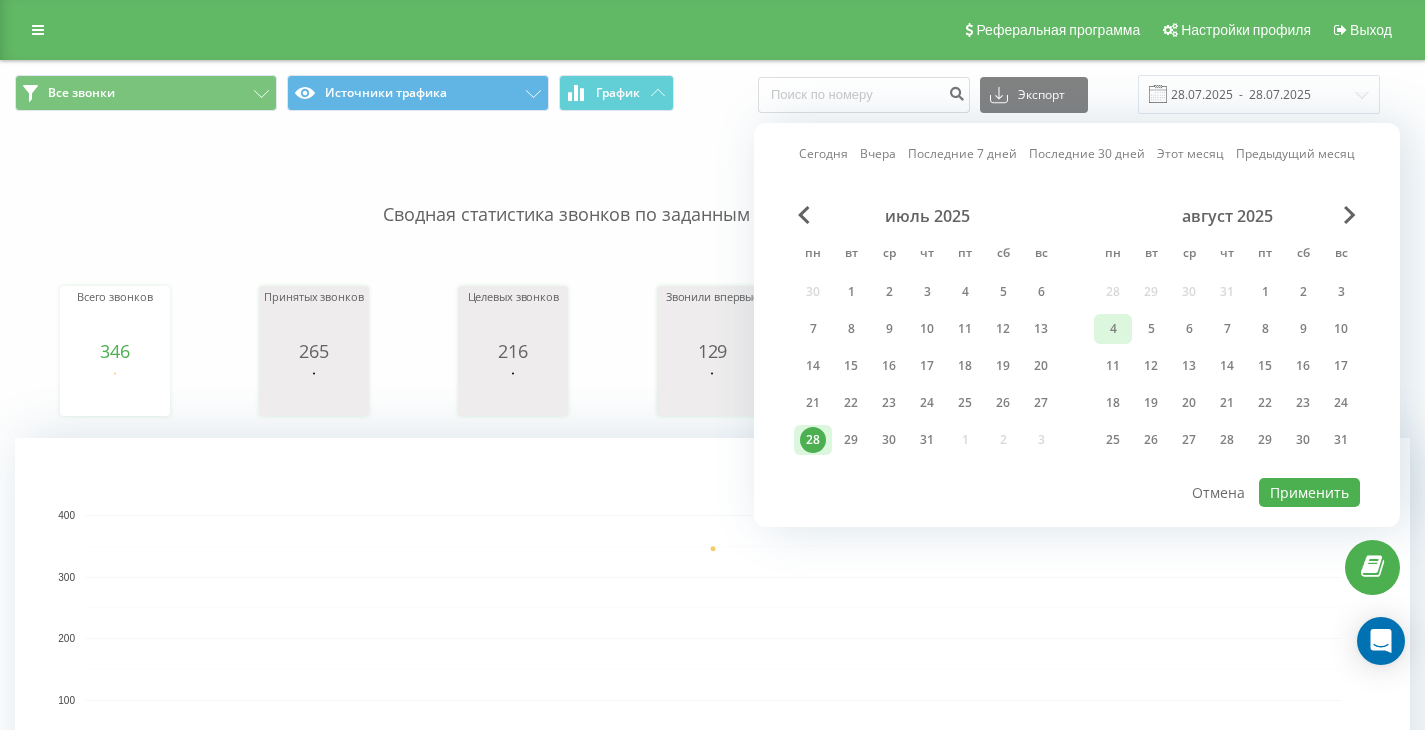 click on "4" at bounding box center [1113, 329] 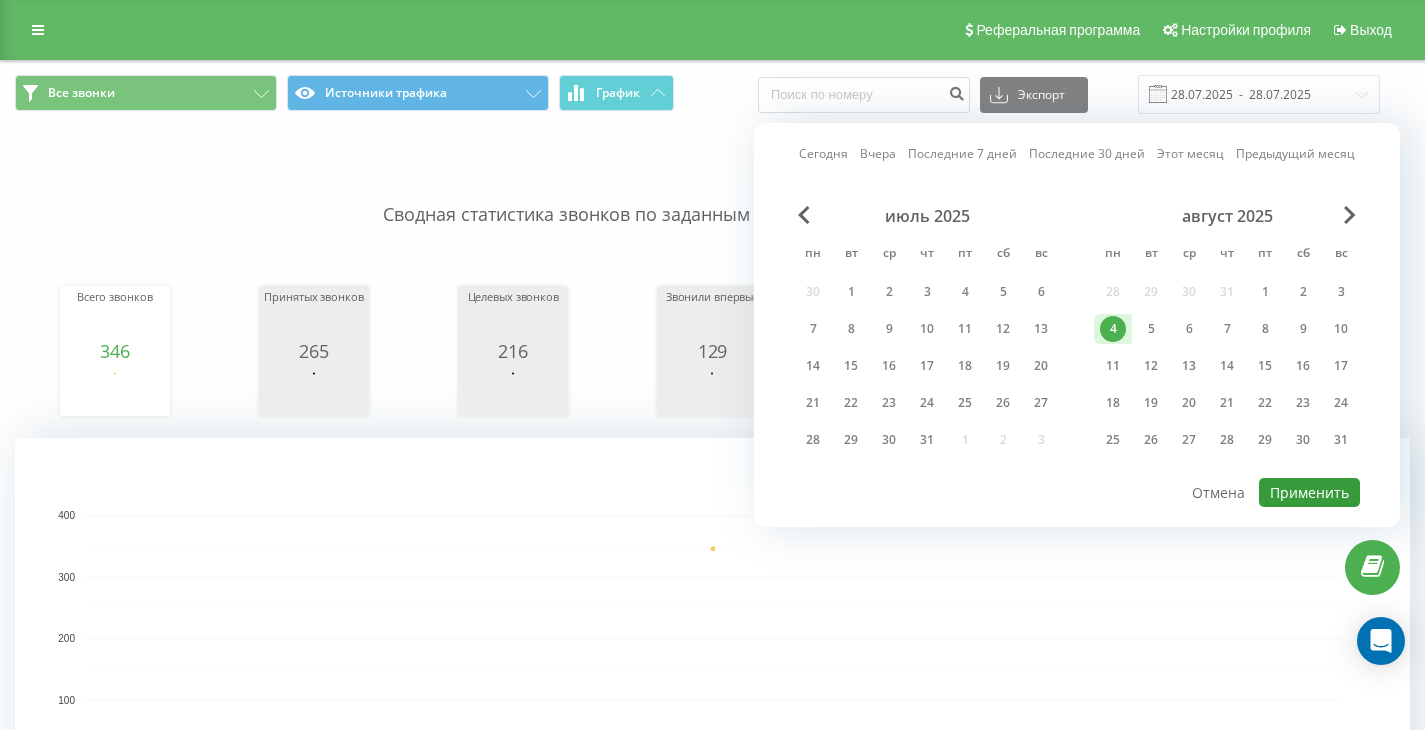 click on "Применить" at bounding box center [1309, 492] 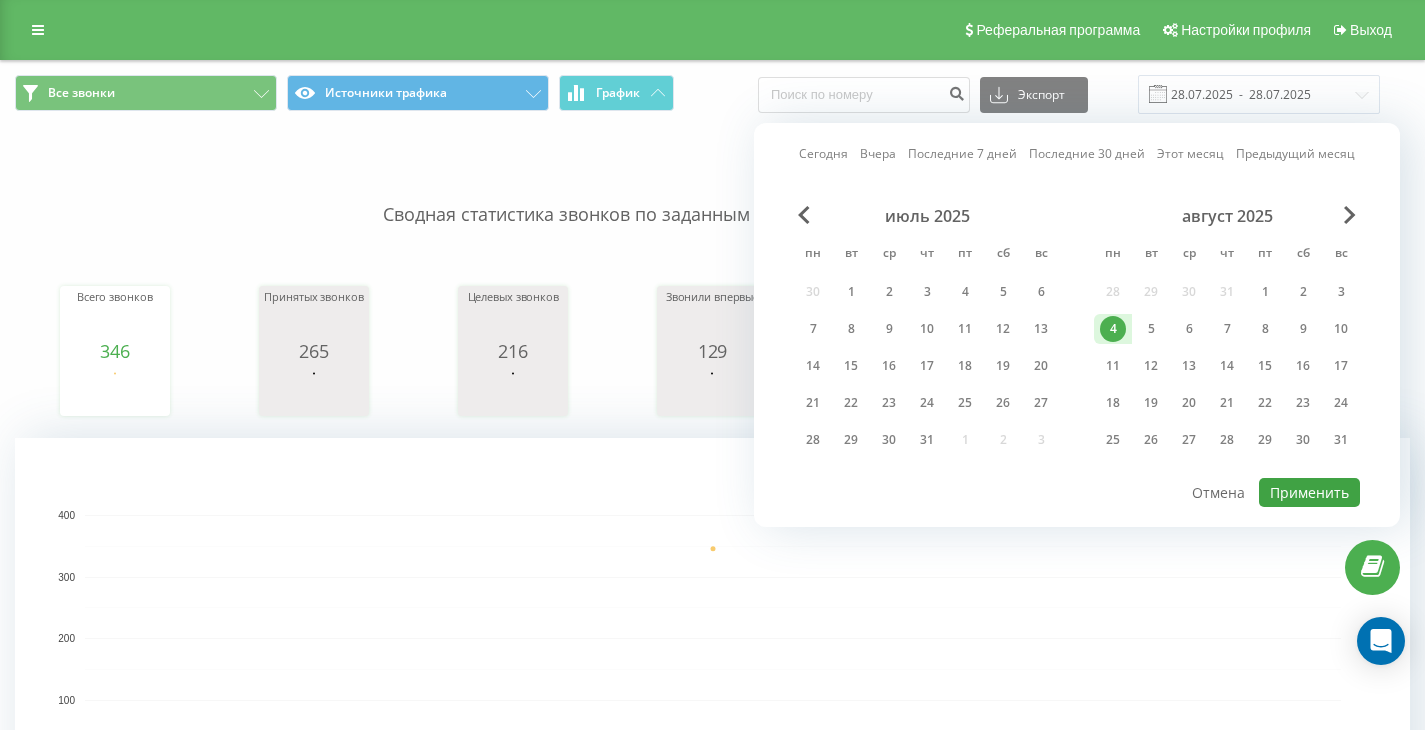 type on "04.08.2025  -  04.08.2025" 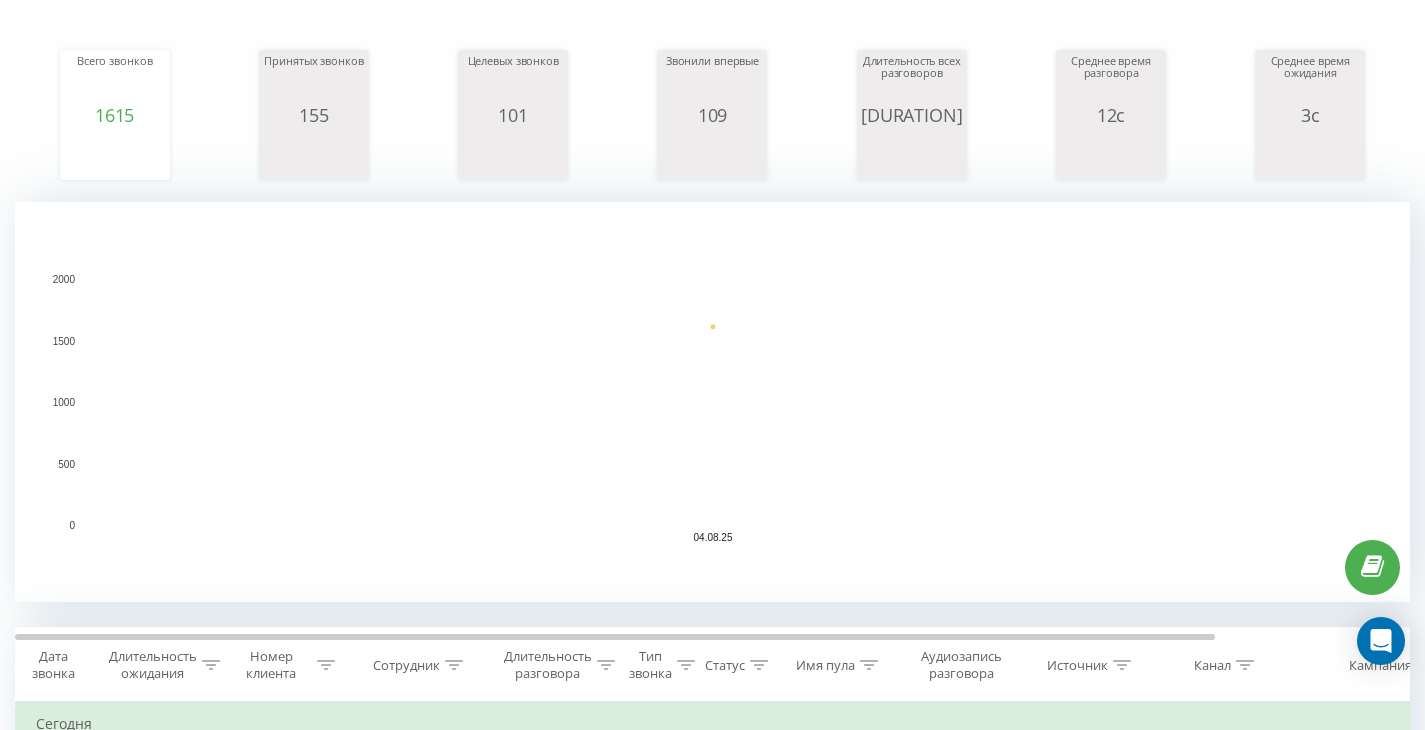 scroll, scrollTop: 0, scrollLeft: 0, axis: both 